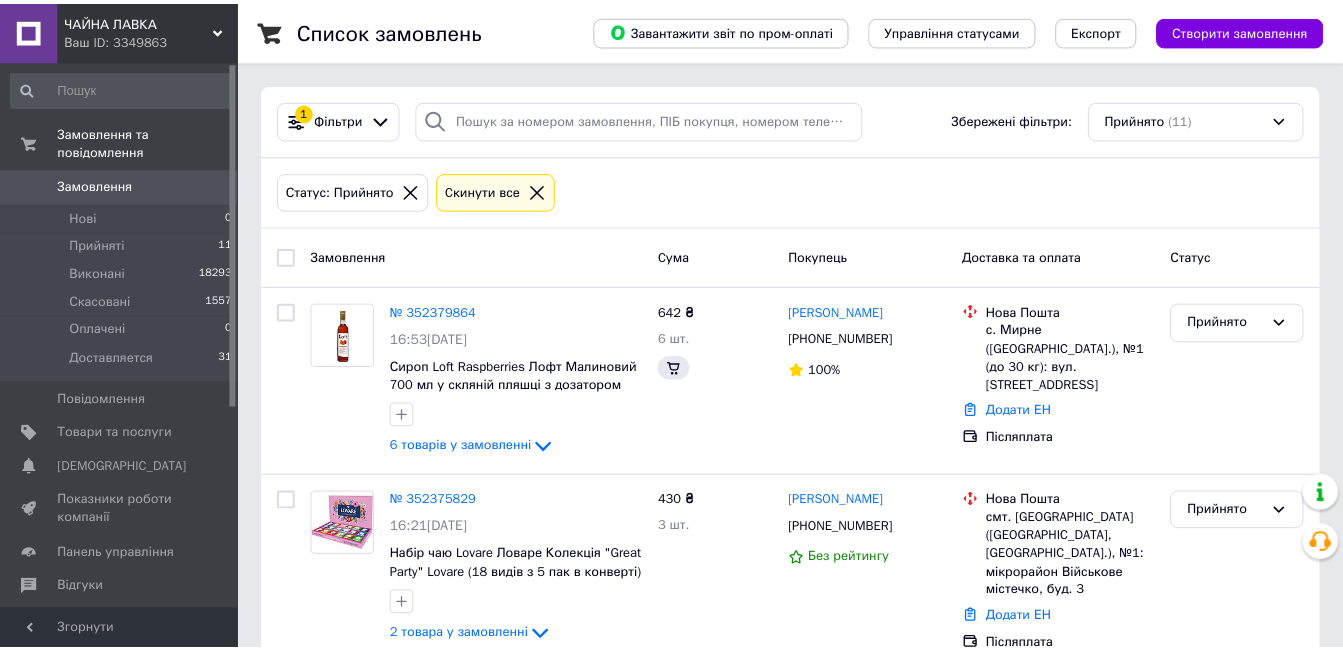 scroll, scrollTop: 0, scrollLeft: 0, axis: both 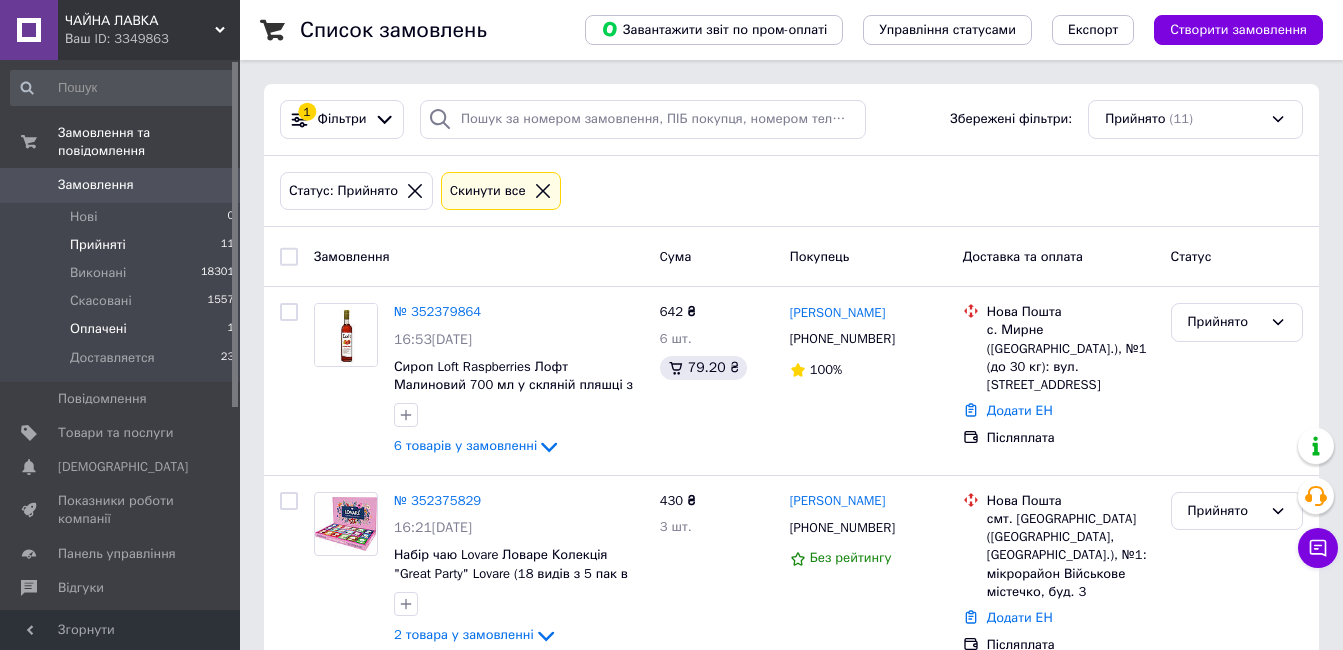 click on "Оплачені" at bounding box center [98, 329] 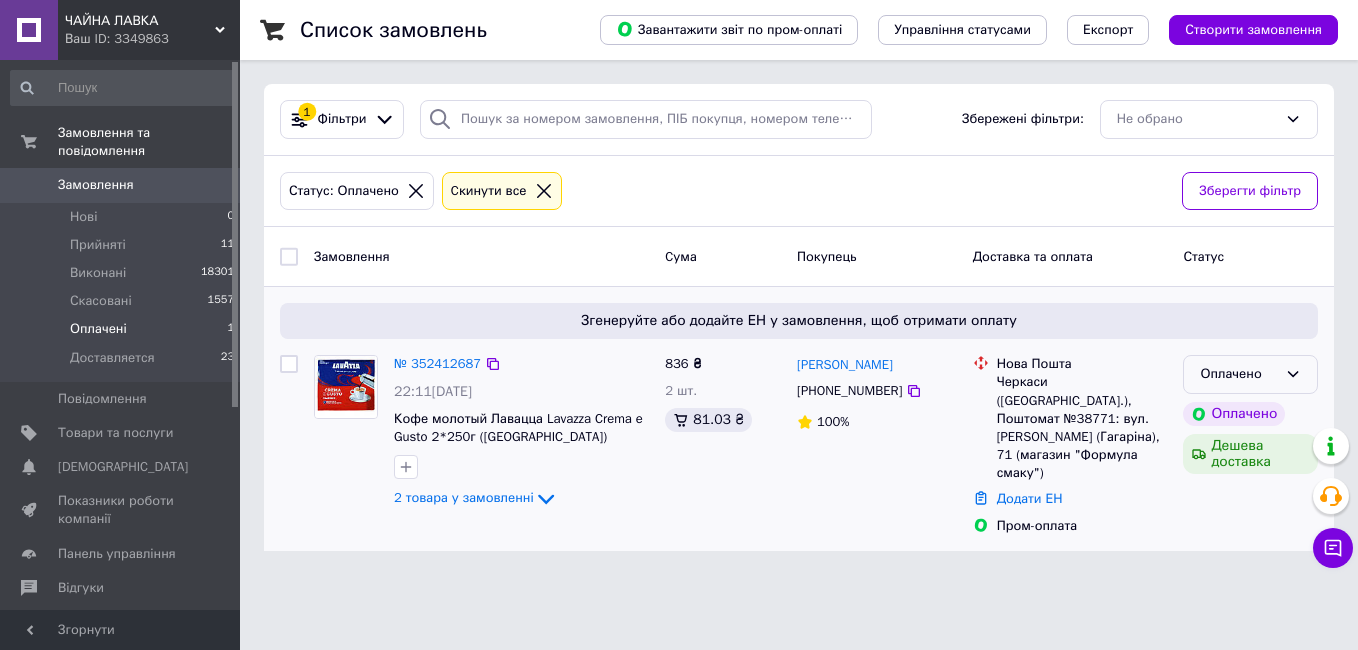 click on "Оплачено" at bounding box center (1238, 374) 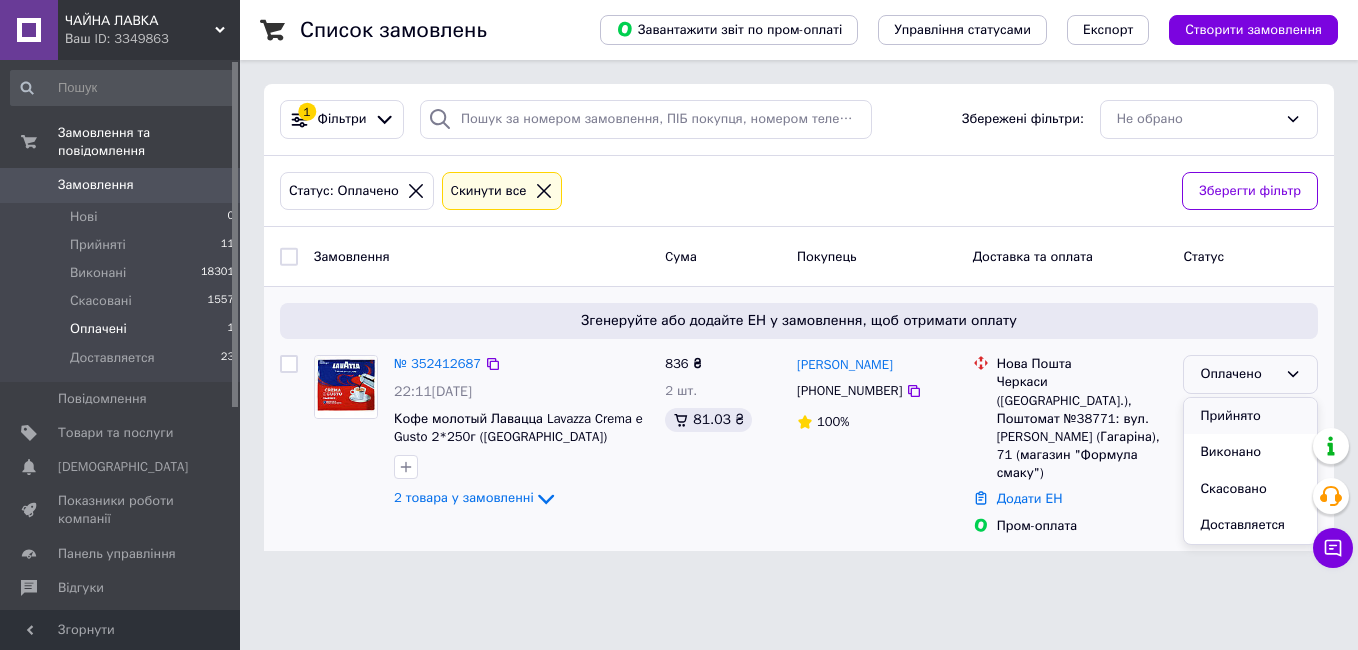 click on "Прийнято" at bounding box center (1250, 416) 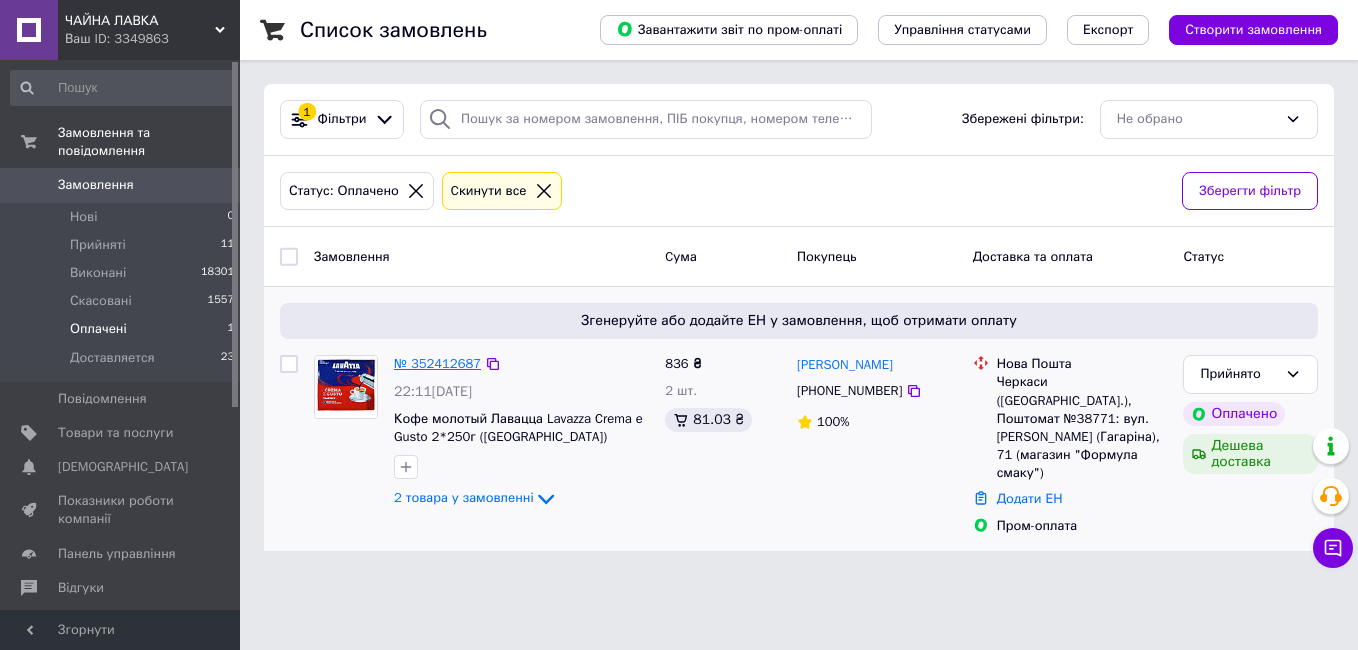 click on "№ 352412687" at bounding box center (437, 363) 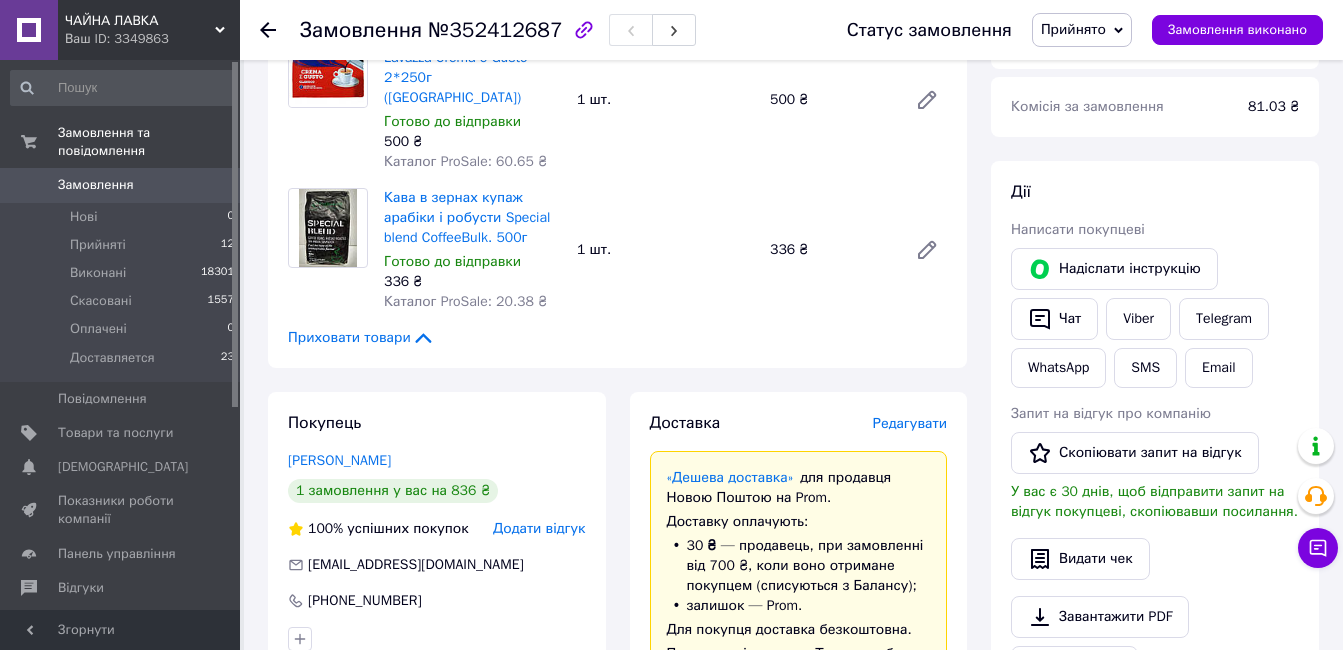 scroll, scrollTop: 700, scrollLeft: 0, axis: vertical 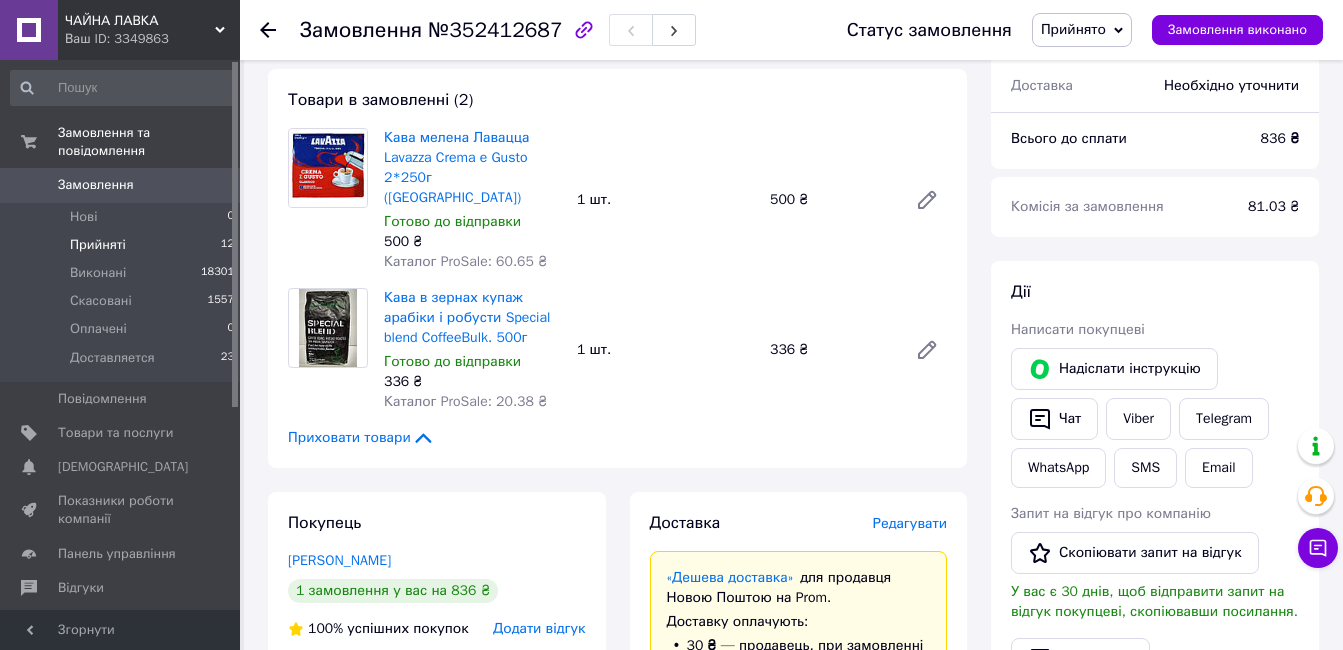 click on "Прийняті" at bounding box center (98, 245) 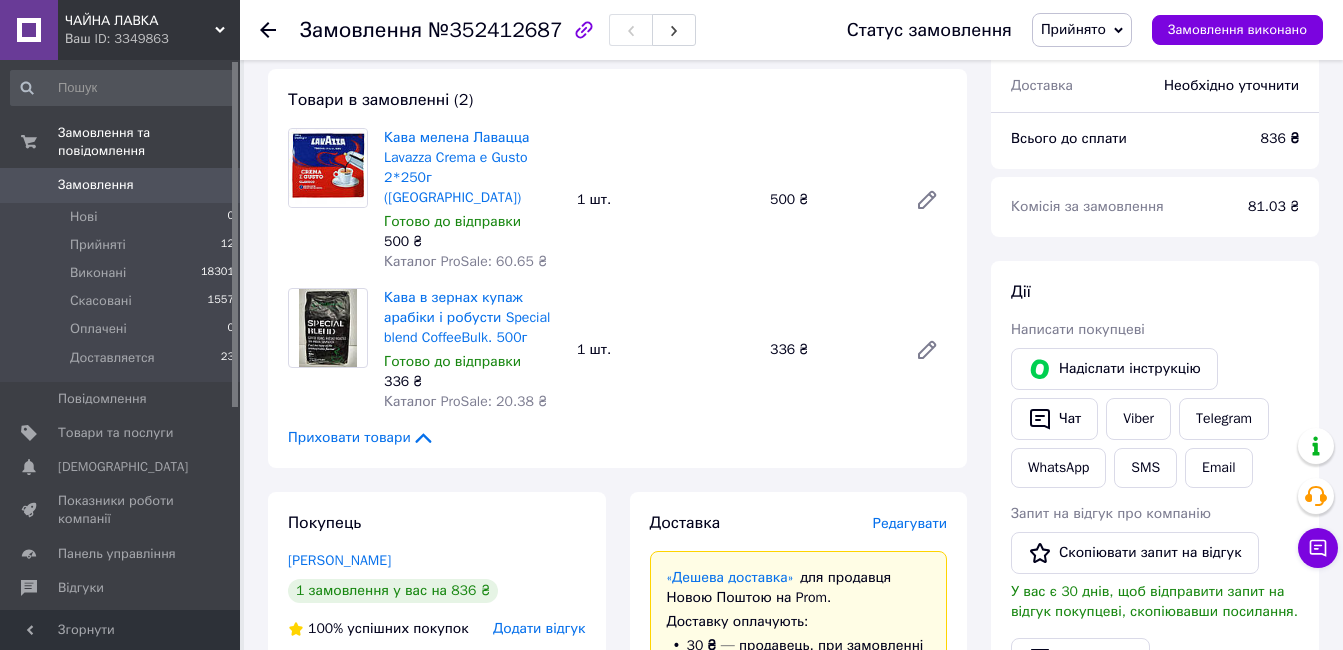 scroll, scrollTop: 0, scrollLeft: 0, axis: both 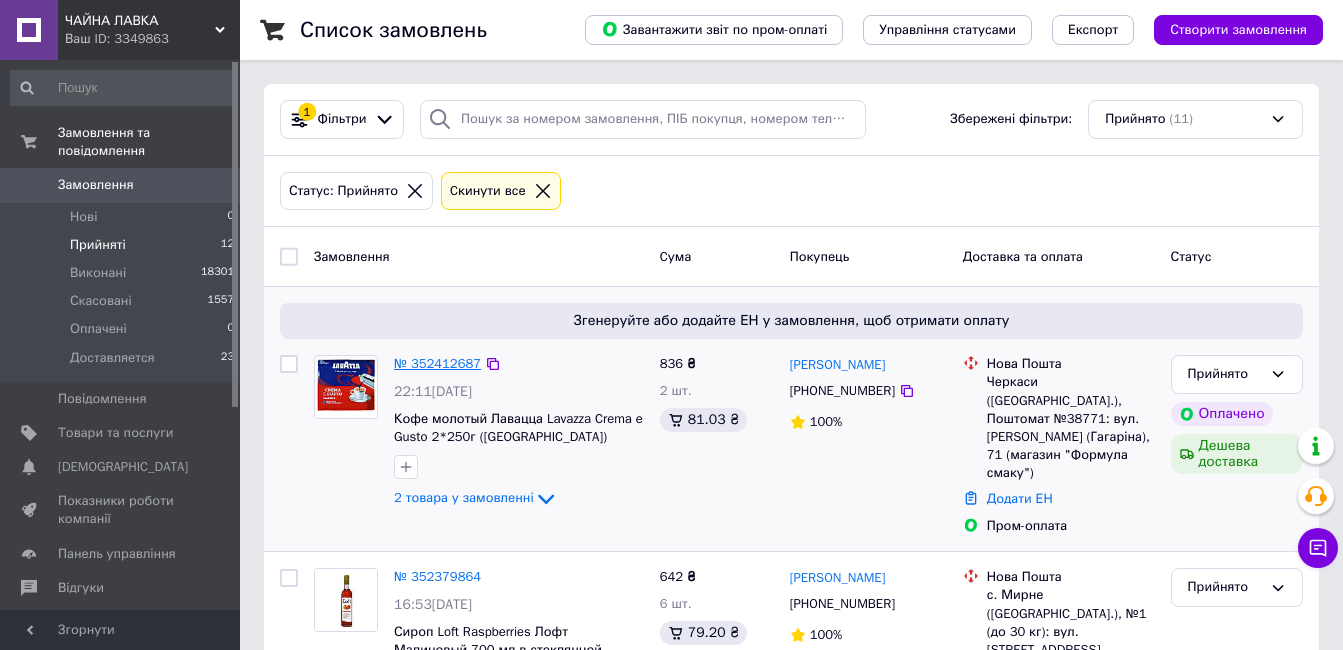 click on "№ 352412687" at bounding box center [437, 363] 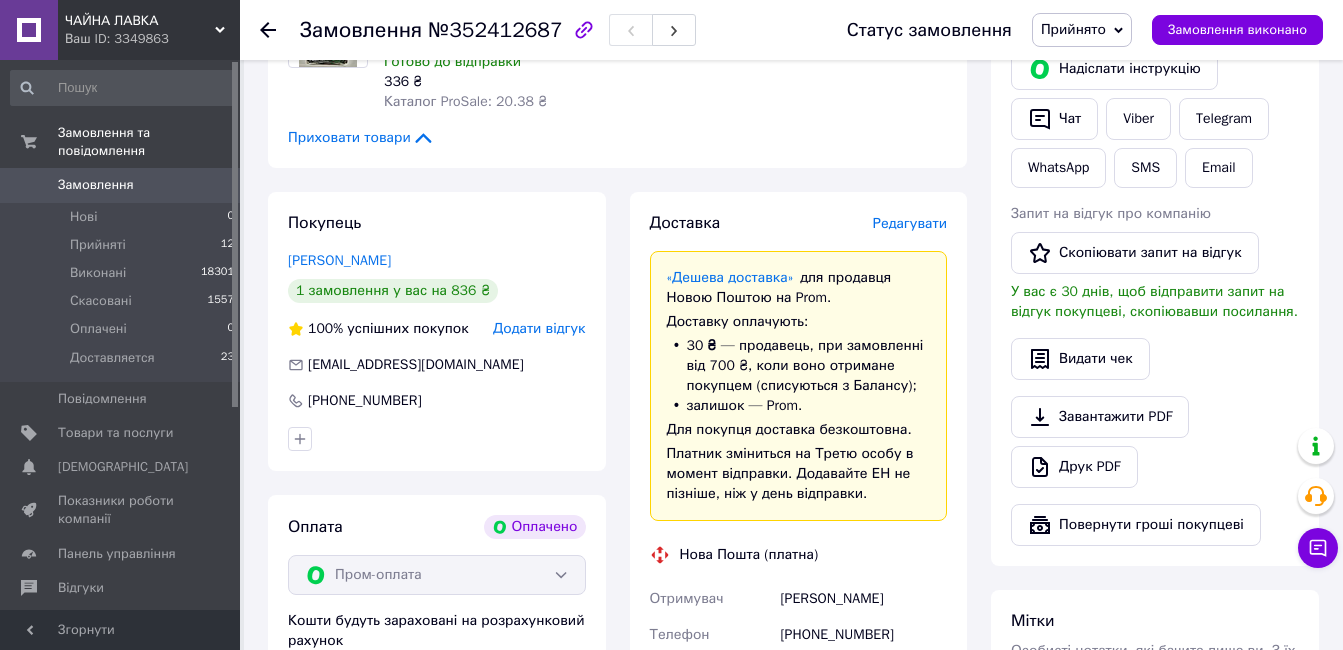 scroll, scrollTop: 1300, scrollLeft: 0, axis: vertical 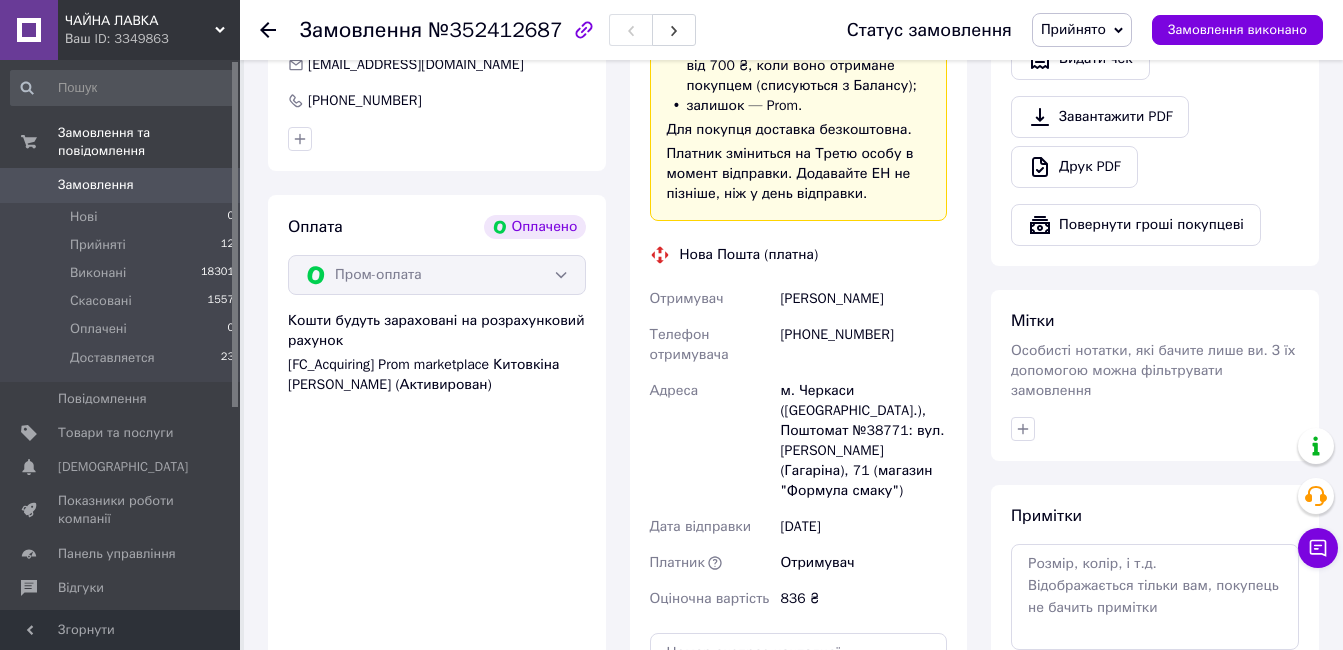 drag, startPoint x: 781, startPoint y: 256, endPoint x: 961, endPoint y: 258, distance: 180.01111 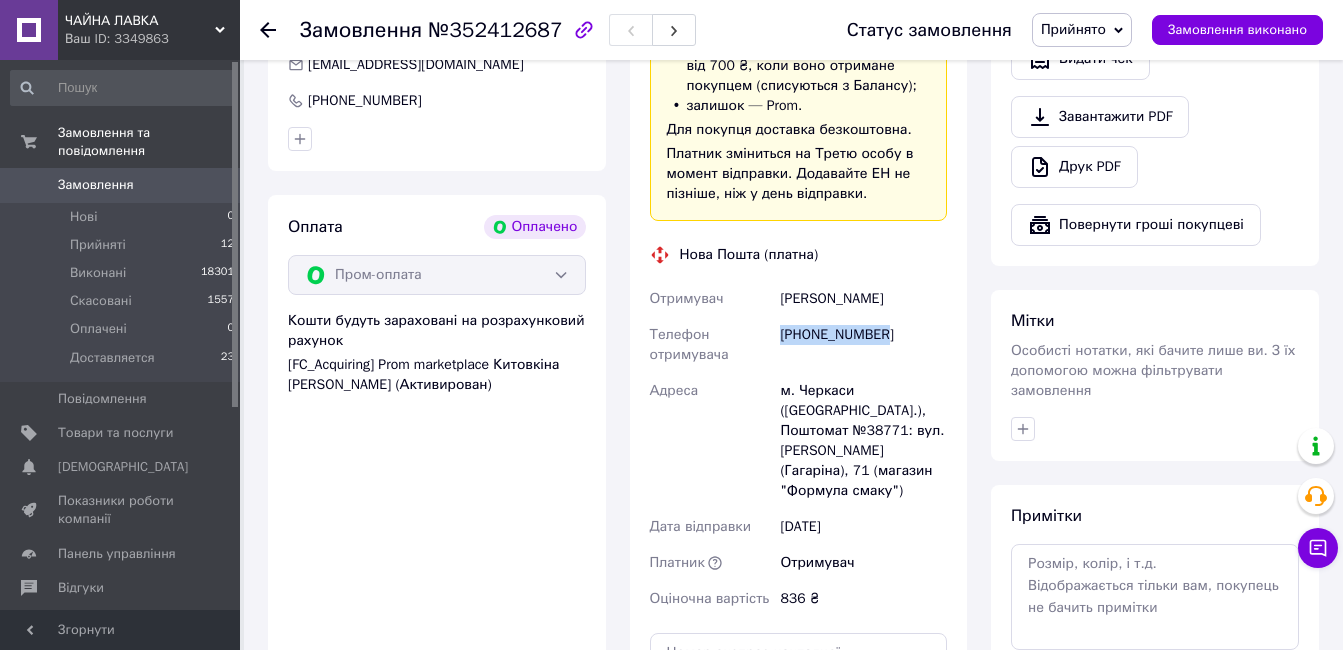 drag, startPoint x: 780, startPoint y: 290, endPoint x: 899, endPoint y: 302, distance: 119.60351 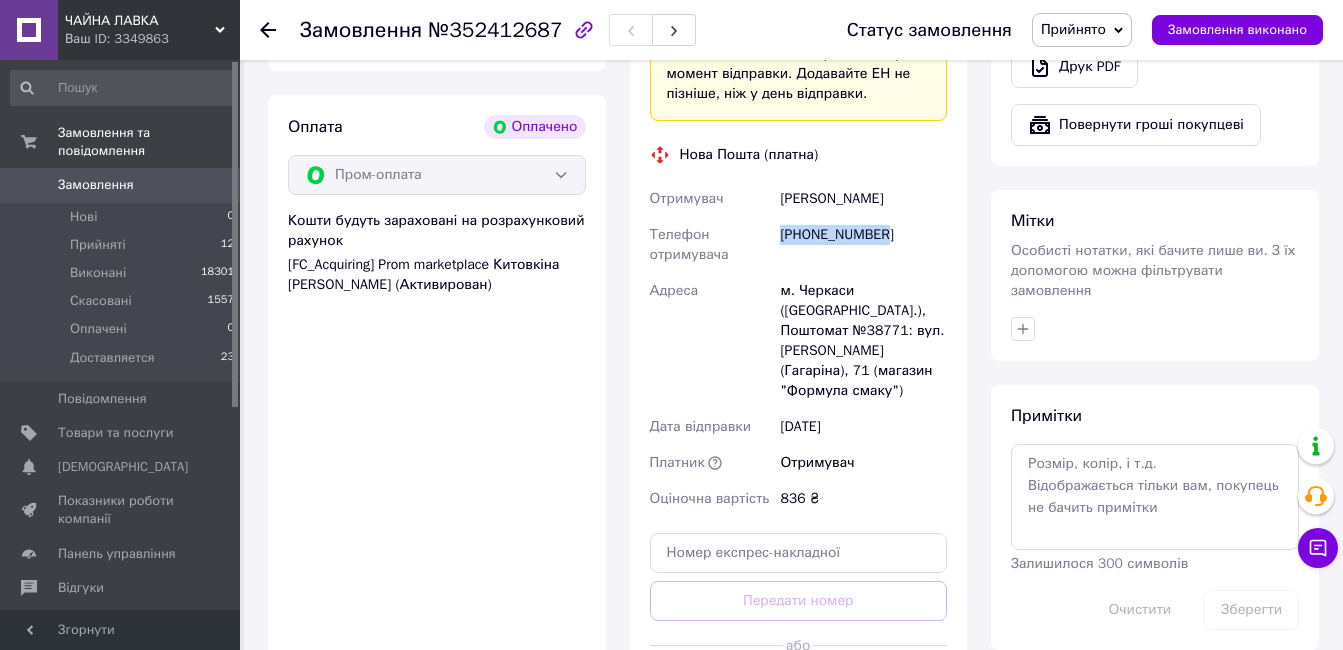 scroll, scrollTop: 1300, scrollLeft: 0, axis: vertical 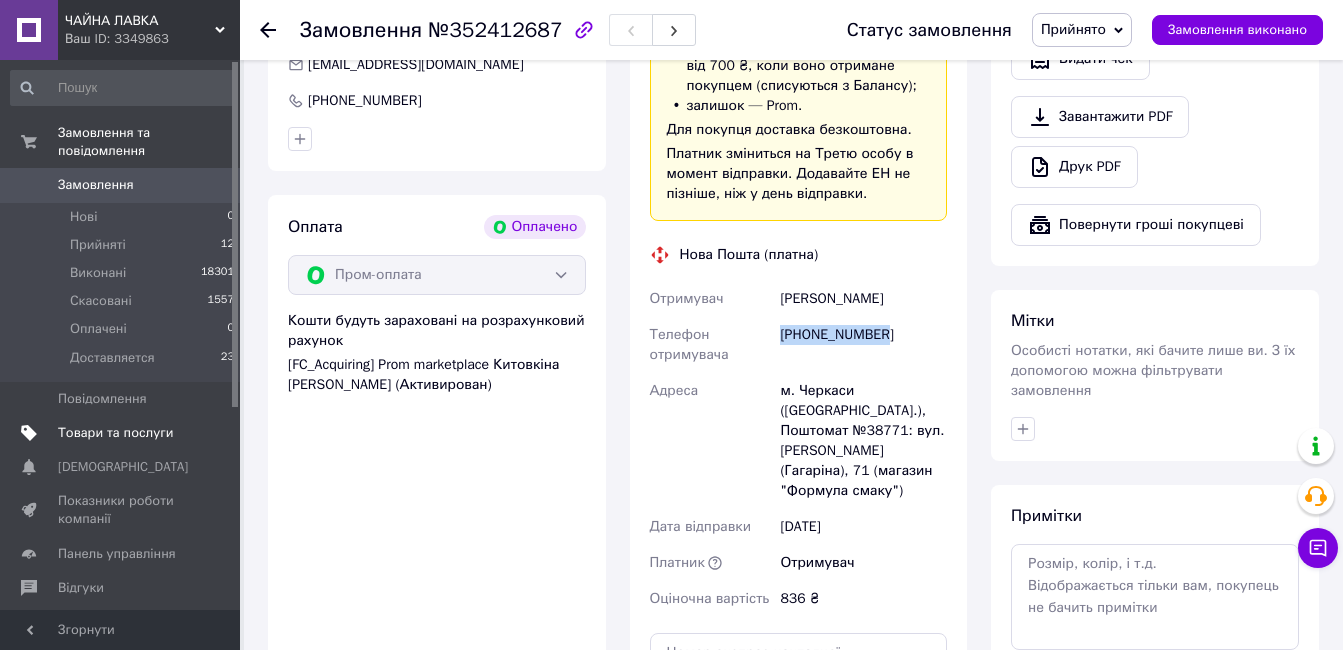 click on "Товари та послуги" at bounding box center [115, 433] 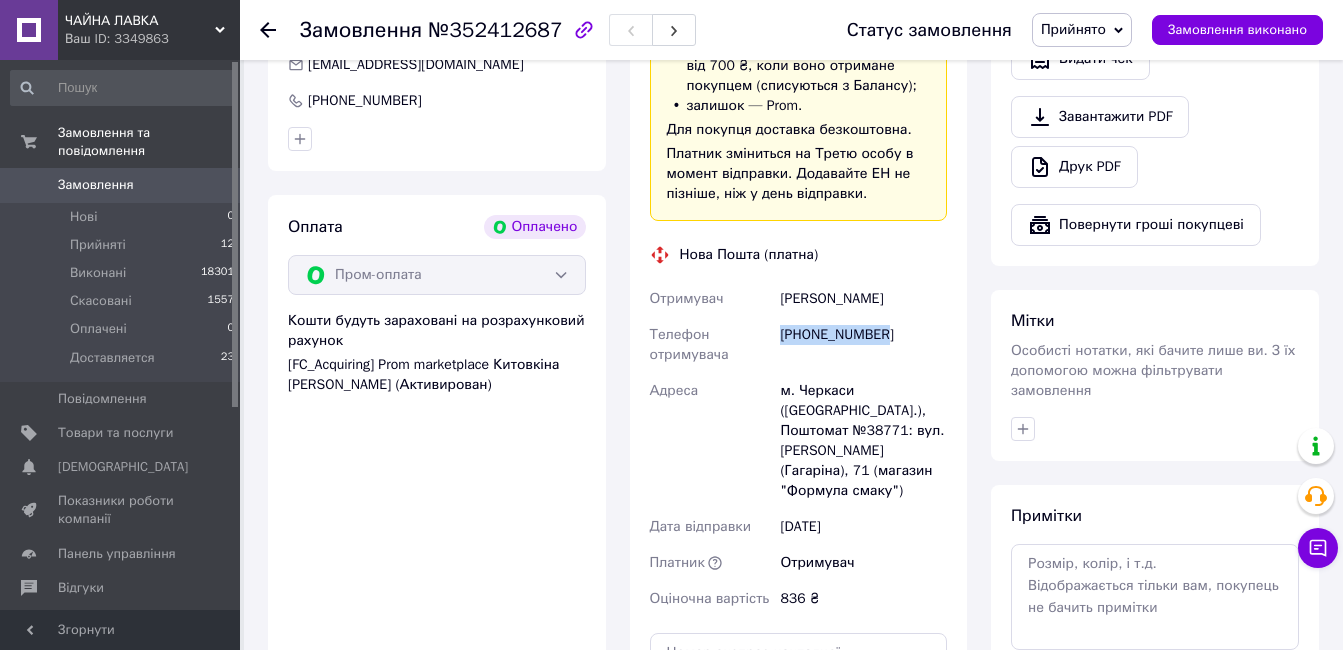 scroll, scrollTop: 0, scrollLeft: 0, axis: both 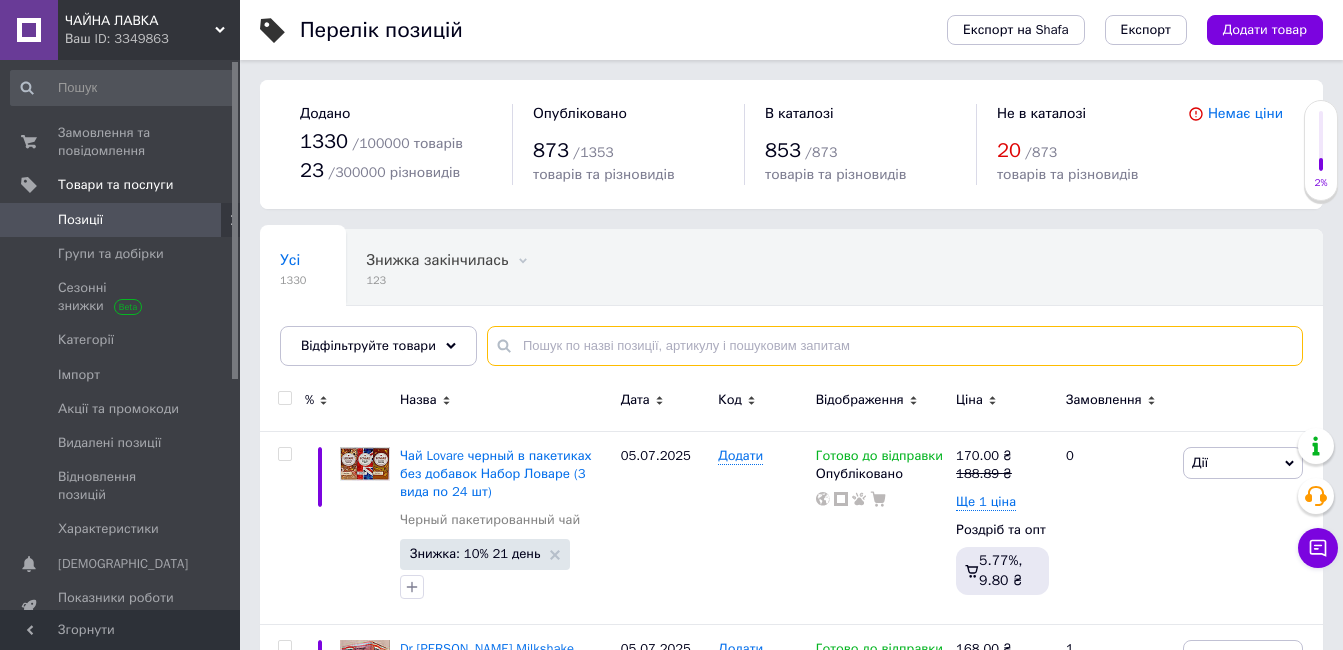 click at bounding box center [895, 346] 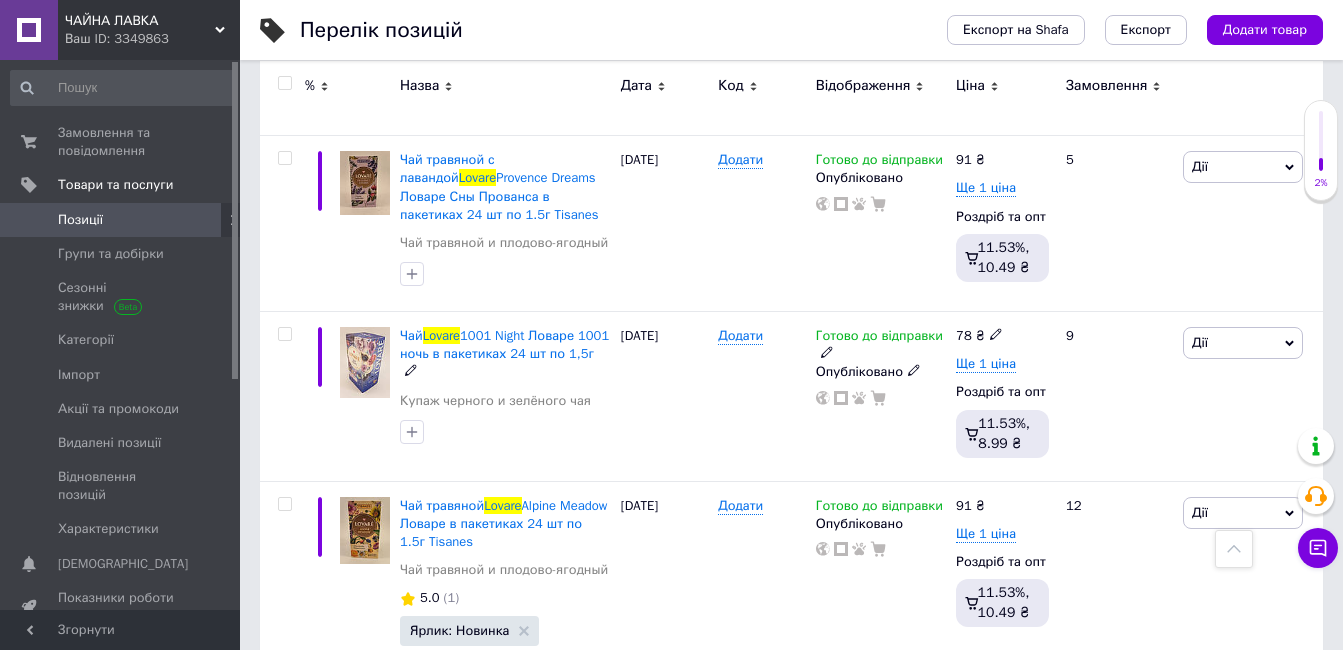 scroll, scrollTop: 4681, scrollLeft: 0, axis: vertical 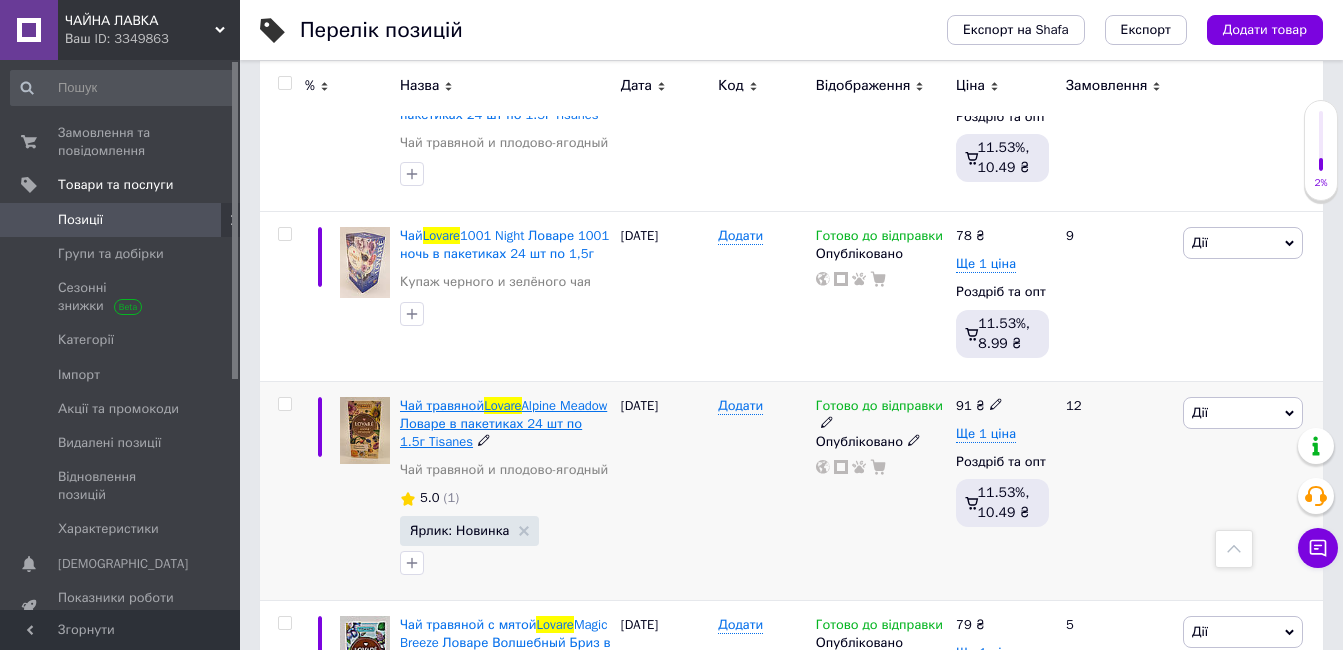 type on "Lovare" 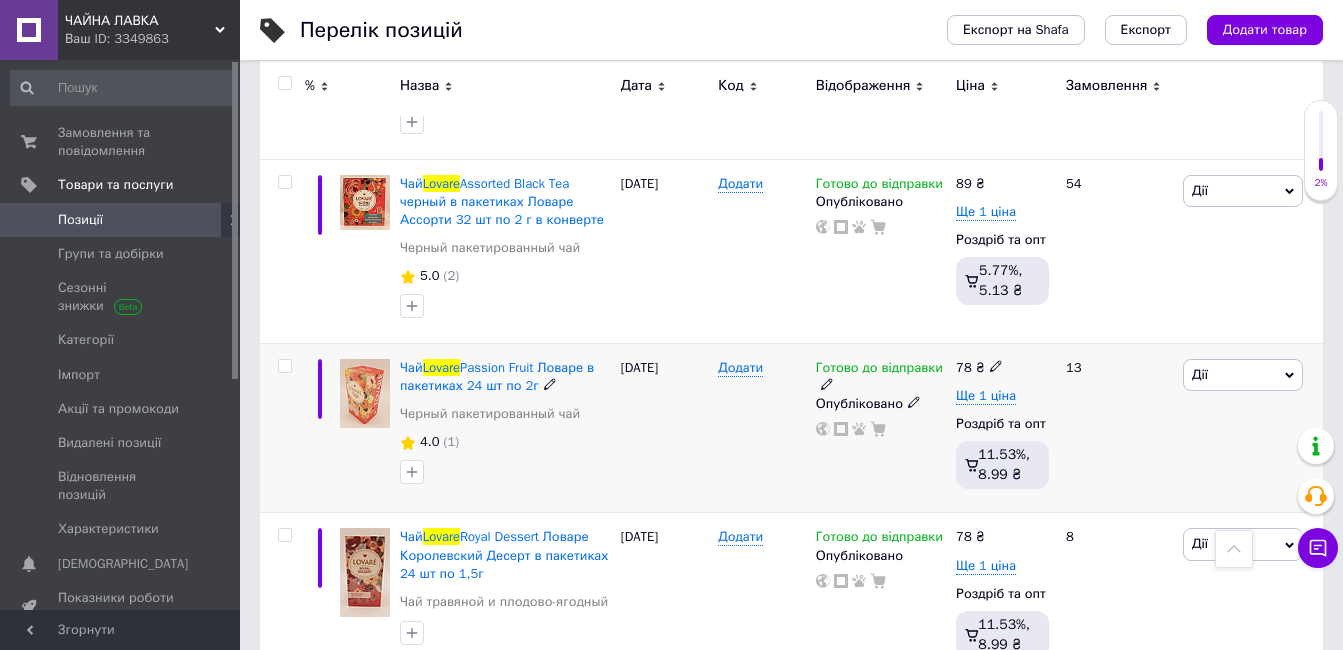 scroll, scrollTop: 9881, scrollLeft: 0, axis: vertical 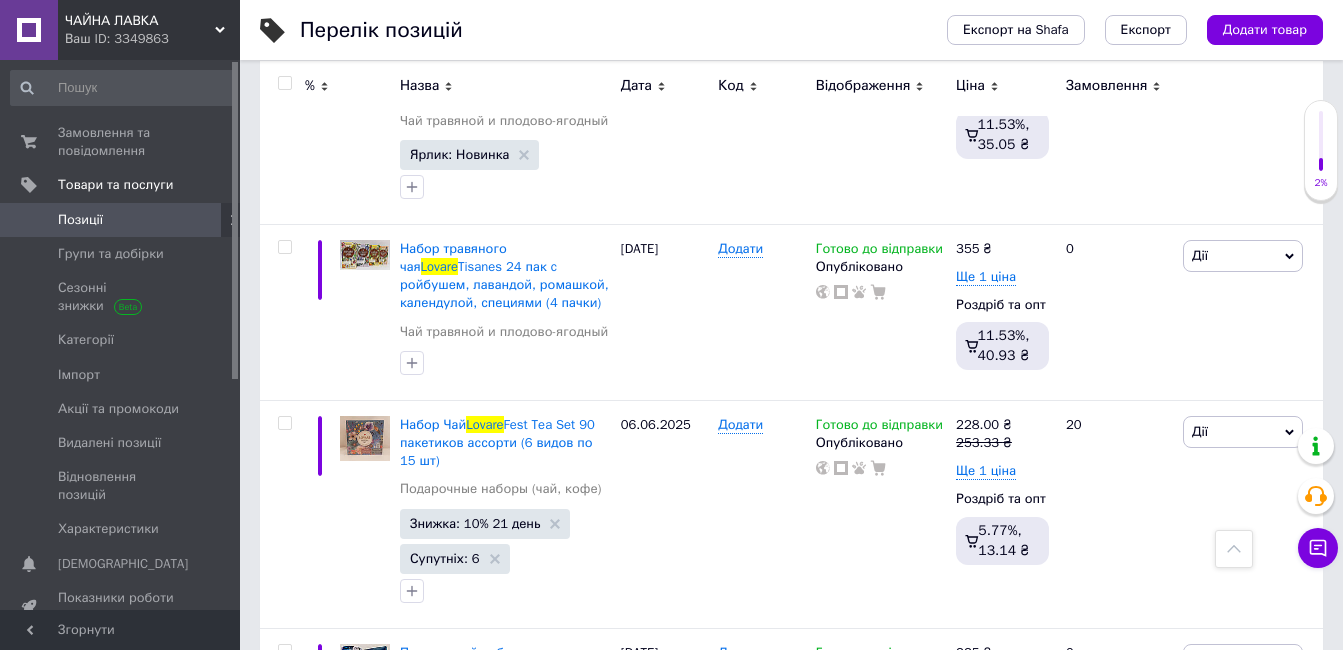 click on "2" at bounding box center [327, 845] 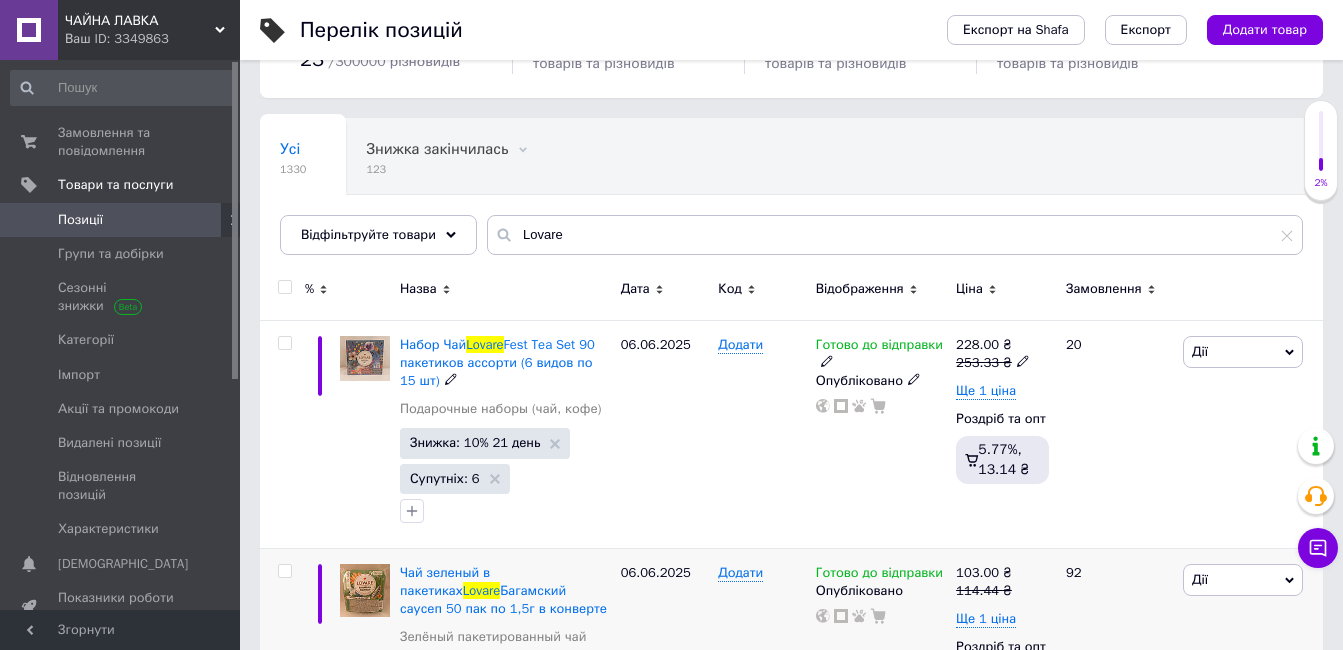 scroll, scrollTop: 11, scrollLeft: 0, axis: vertical 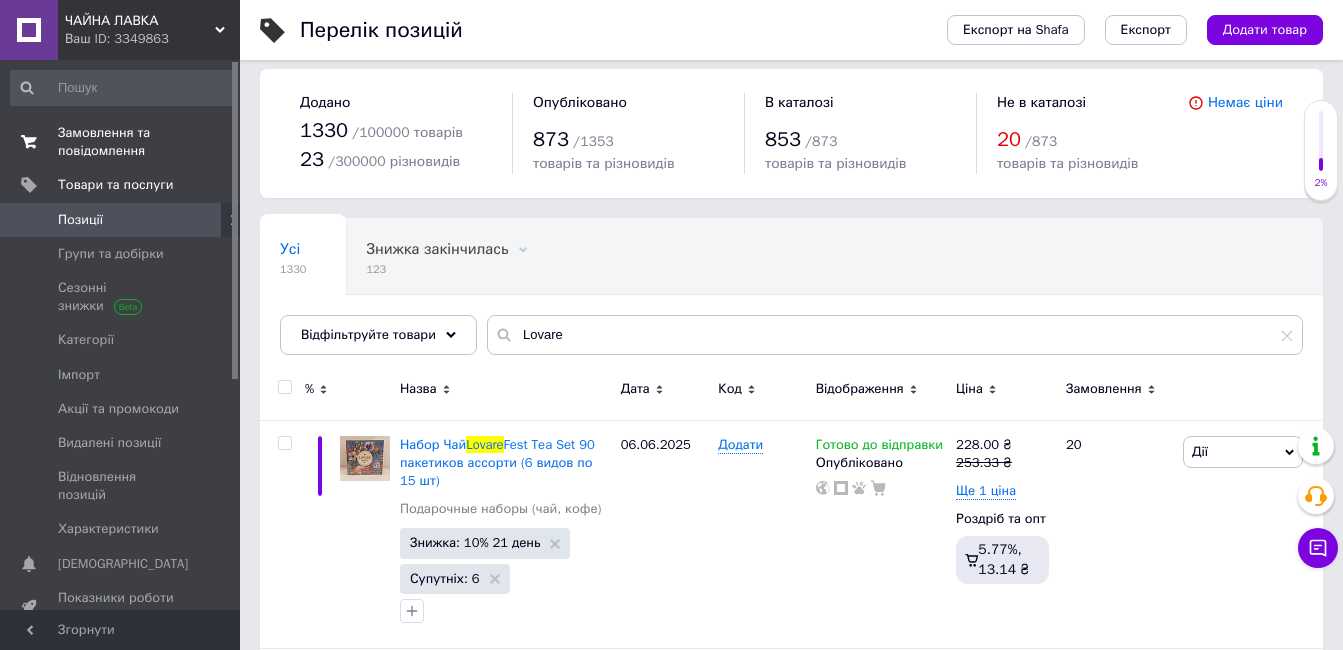 click on "Замовлення та повідомлення" at bounding box center (121, 142) 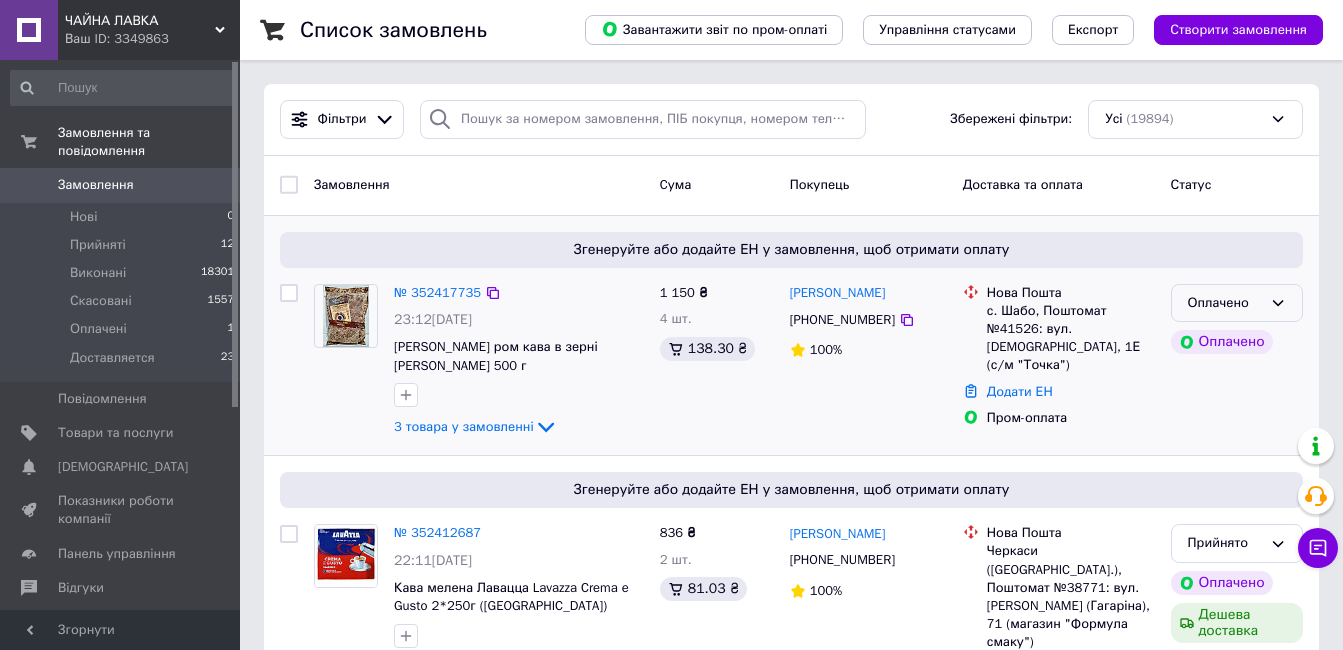 click on "Оплачено" at bounding box center (1237, 303) 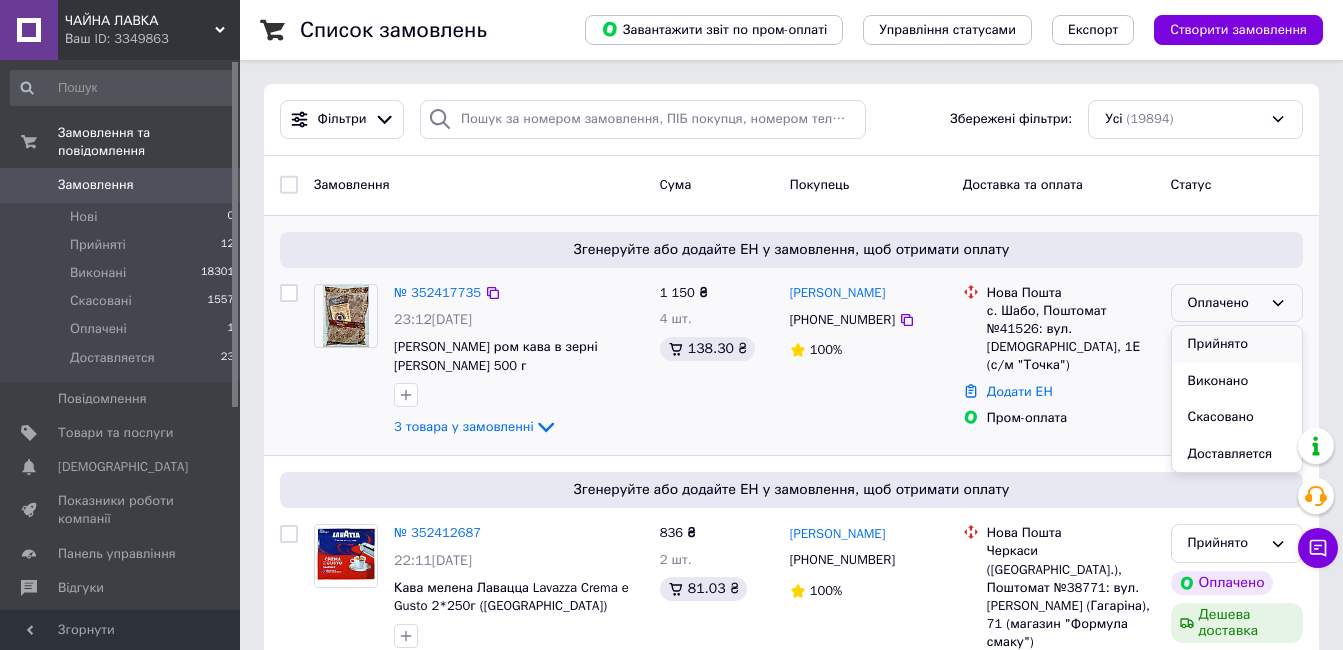 click on "Прийнято" at bounding box center (1237, 344) 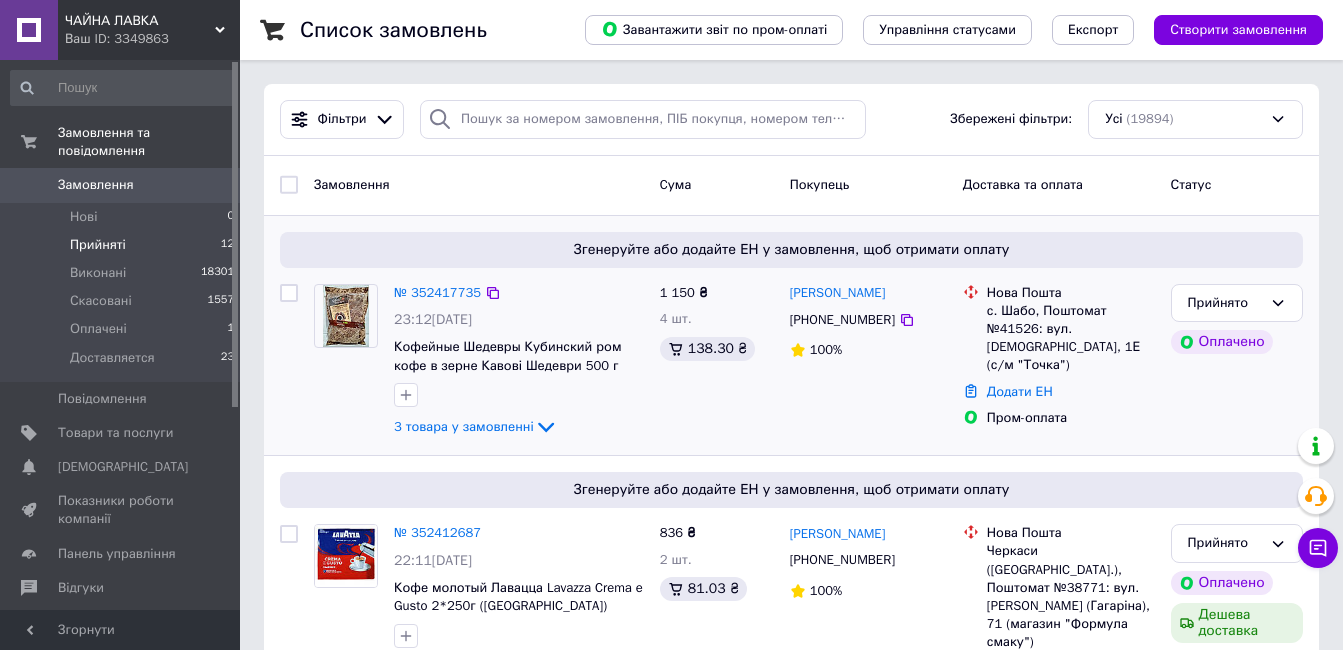 click on "Прийняті 12" at bounding box center [123, 245] 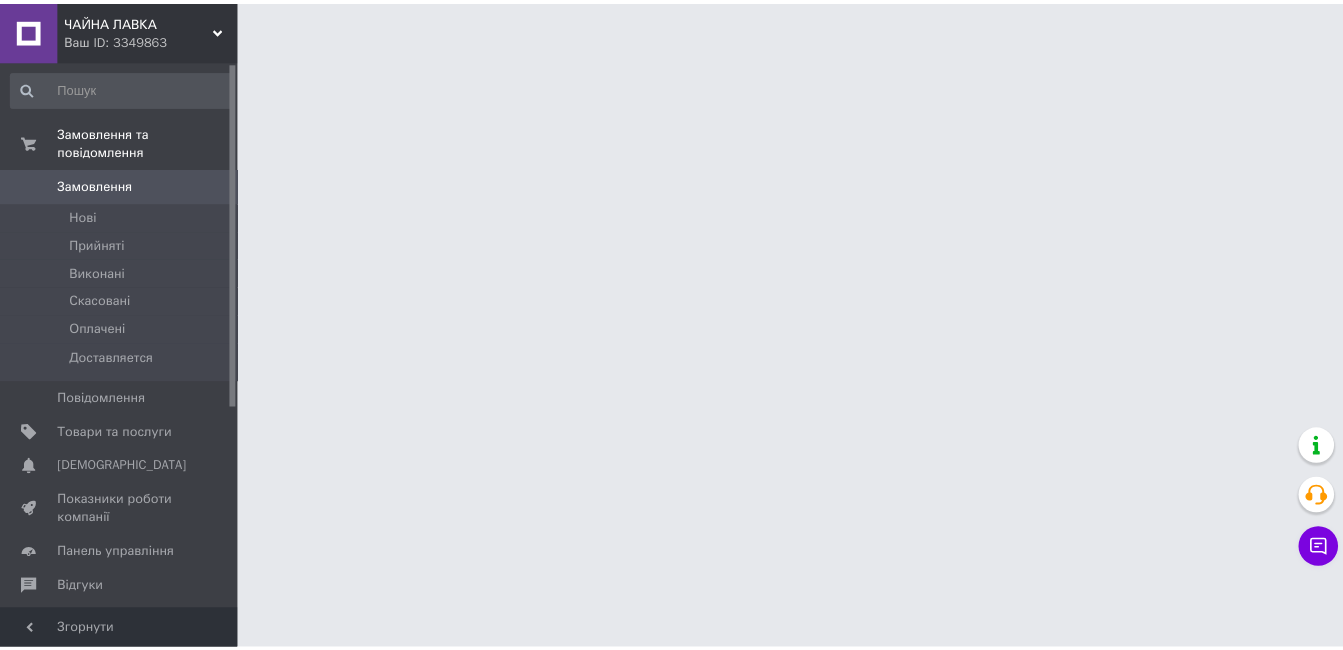 scroll, scrollTop: 0, scrollLeft: 0, axis: both 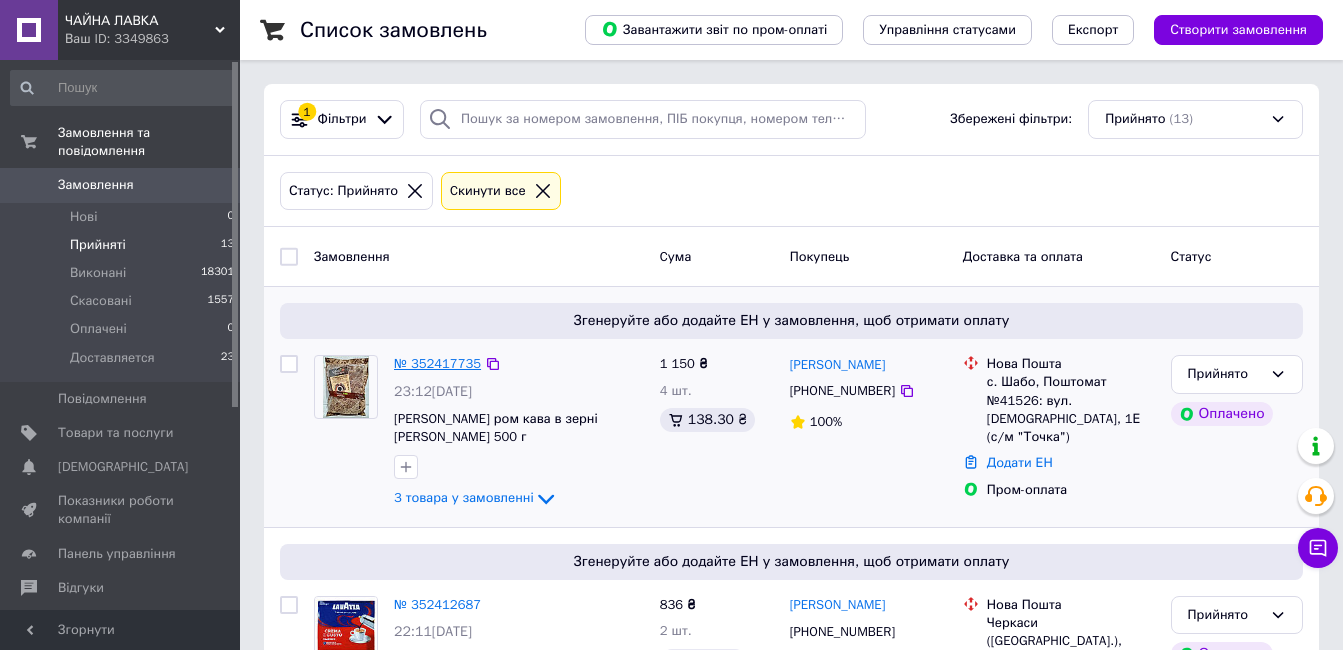 click on "№ 352417735" at bounding box center (437, 363) 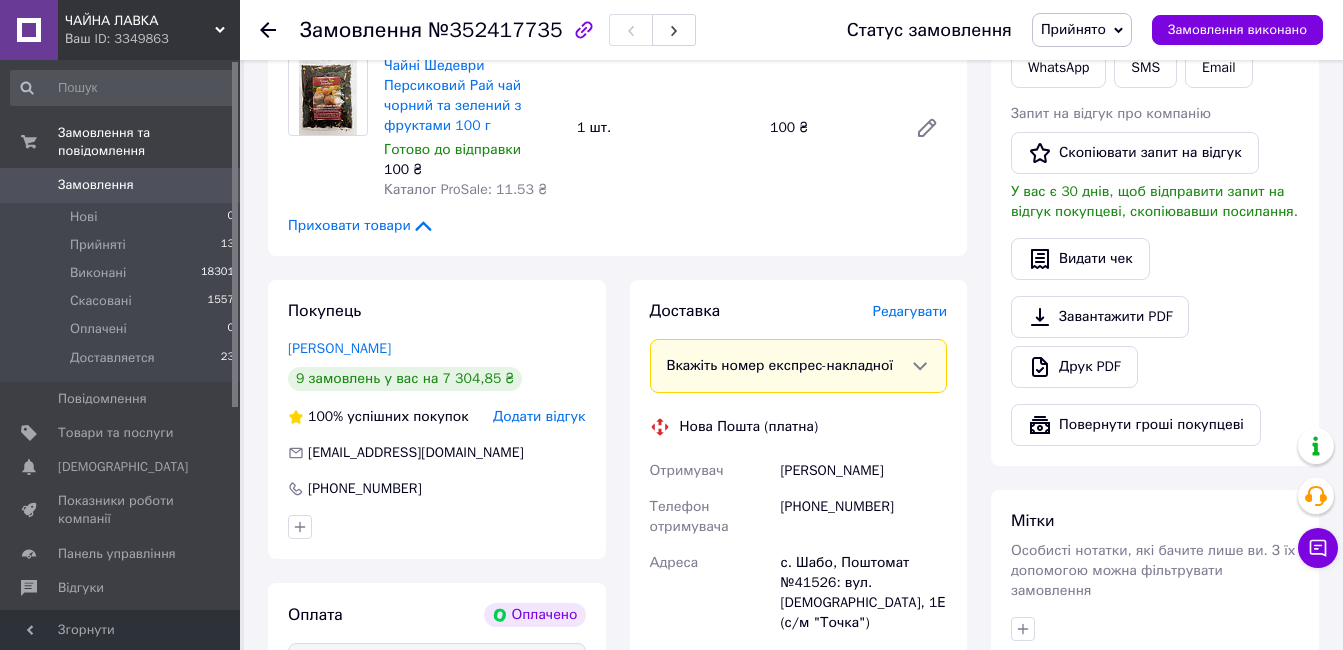 scroll, scrollTop: 1200, scrollLeft: 0, axis: vertical 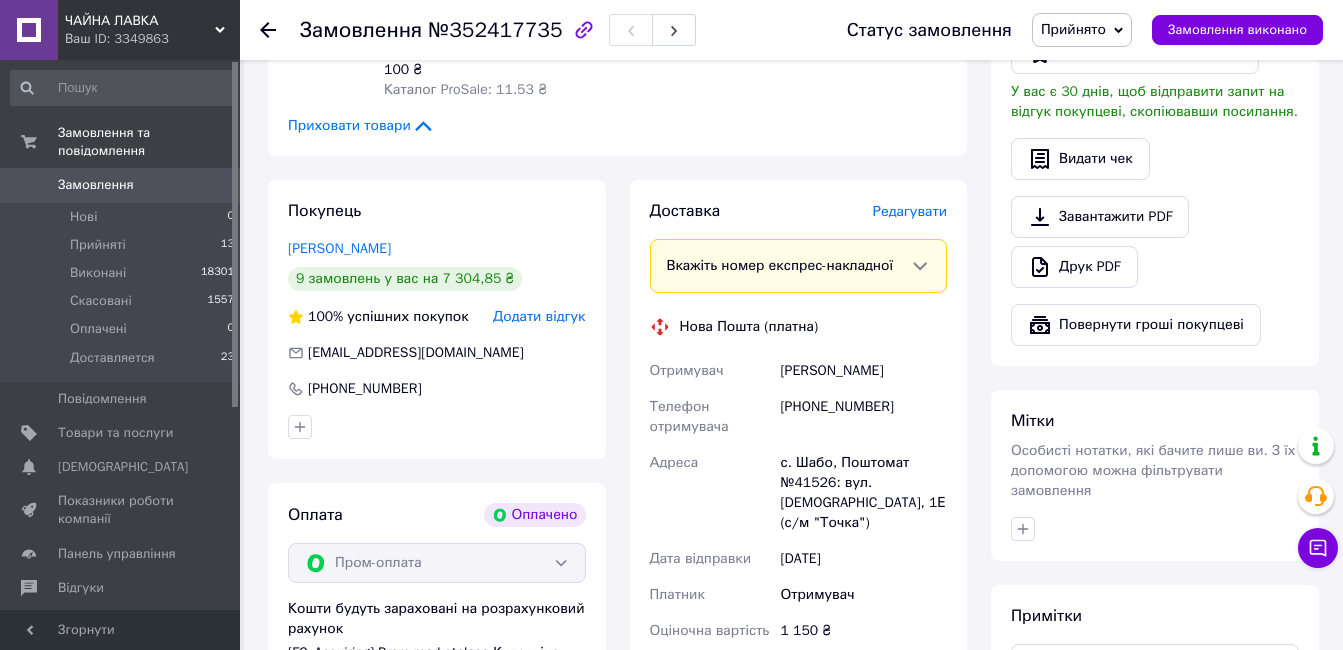 drag, startPoint x: 779, startPoint y: 331, endPoint x: 890, endPoint y: 338, distance: 111.220505 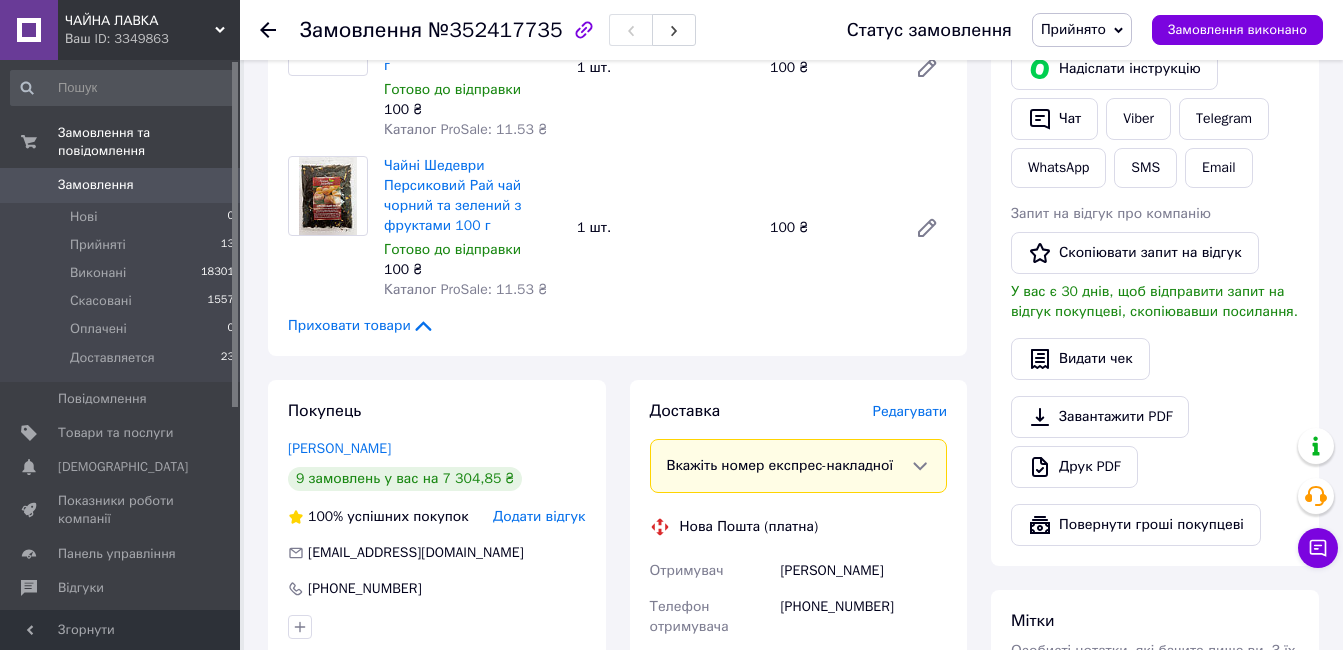 scroll, scrollTop: 1300, scrollLeft: 0, axis: vertical 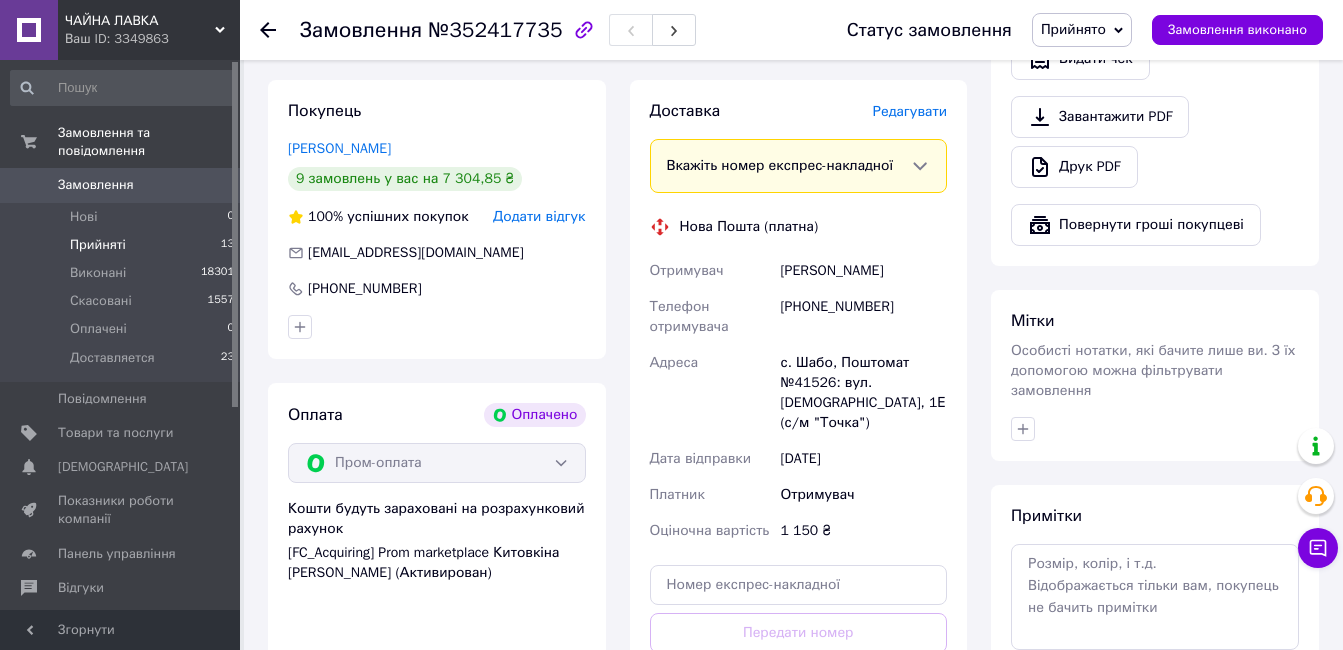 click on "Прийняті 13" at bounding box center (123, 245) 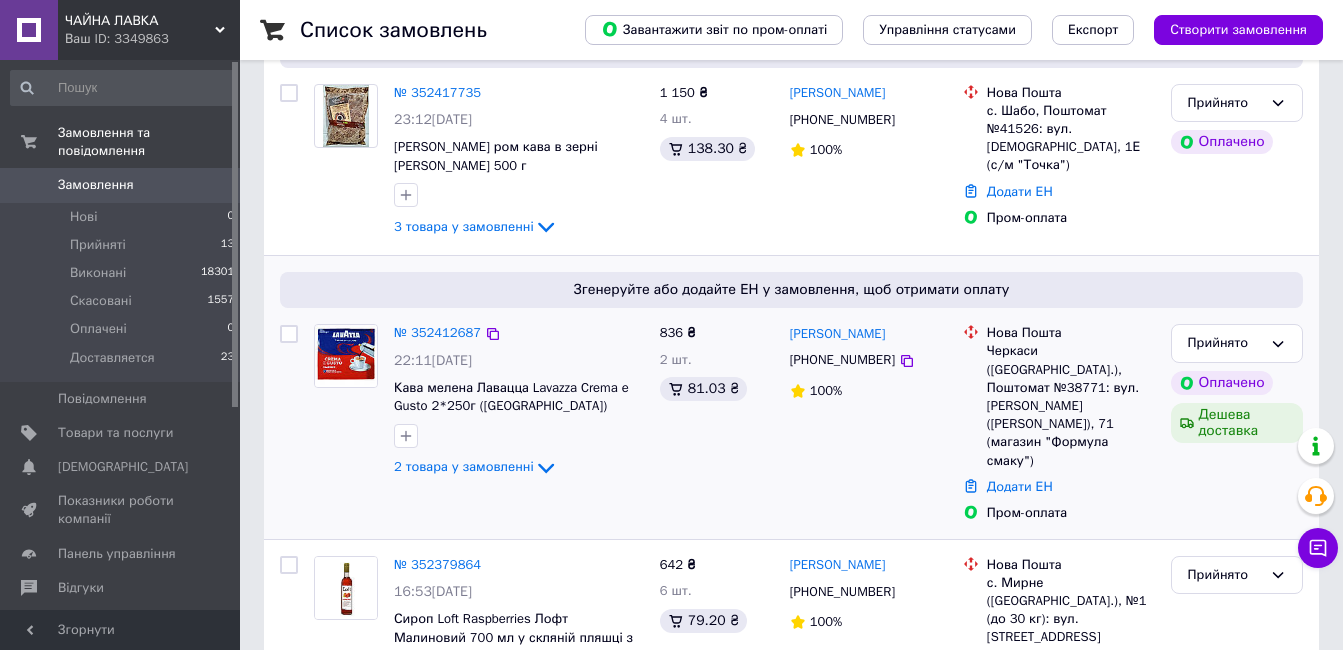 scroll, scrollTop: 300, scrollLeft: 0, axis: vertical 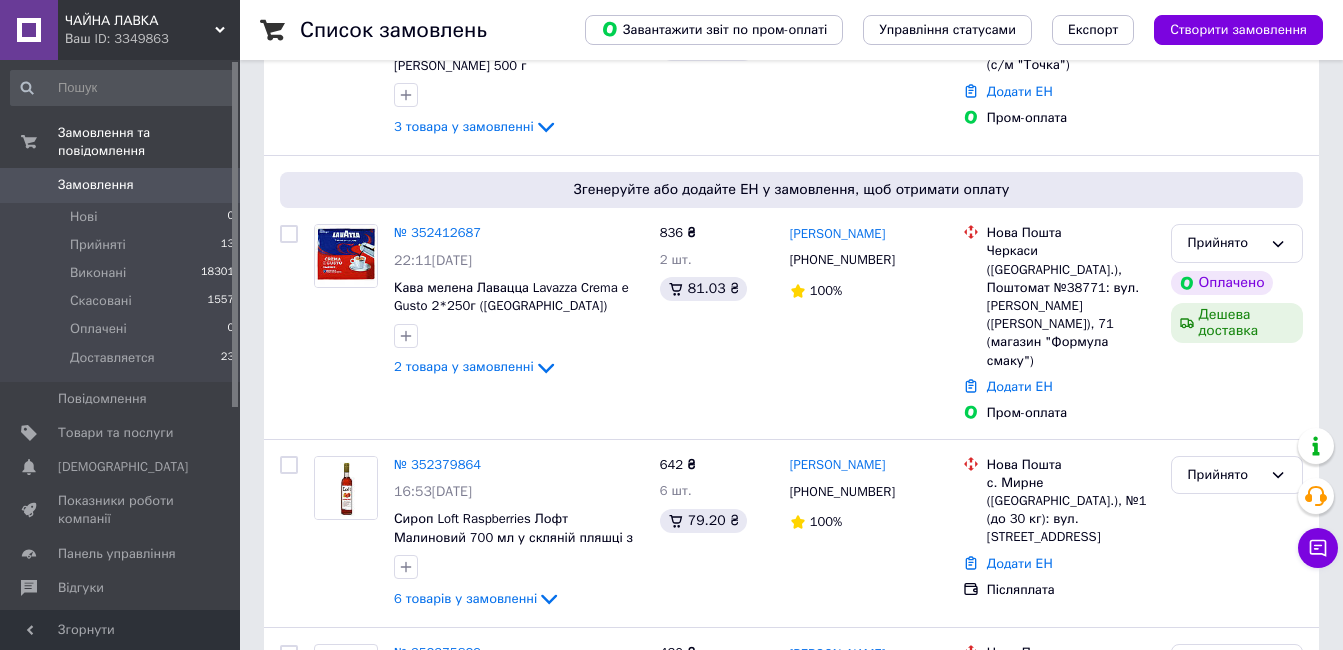 drag, startPoint x: 124, startPoint y: 412, endPoint x: 547, endPoint y: 373, distance: 424.79407 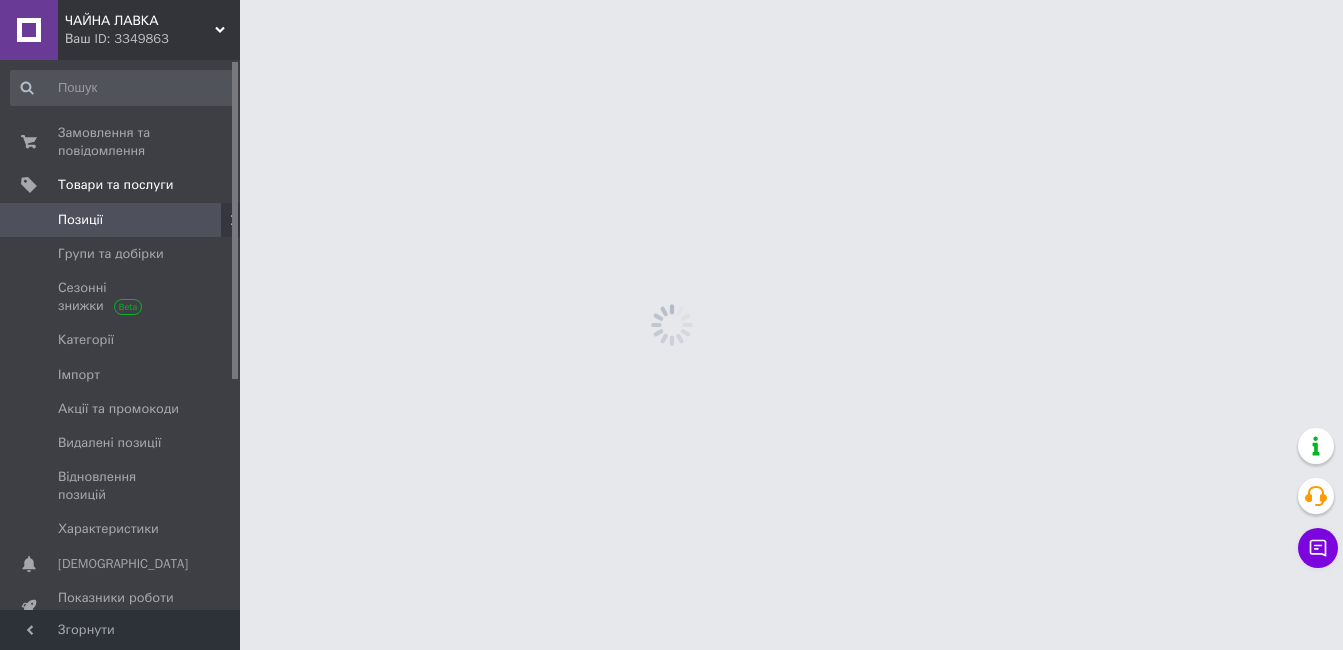 scroll, scrollTop: 0, scrollLeft: 0, axis: both 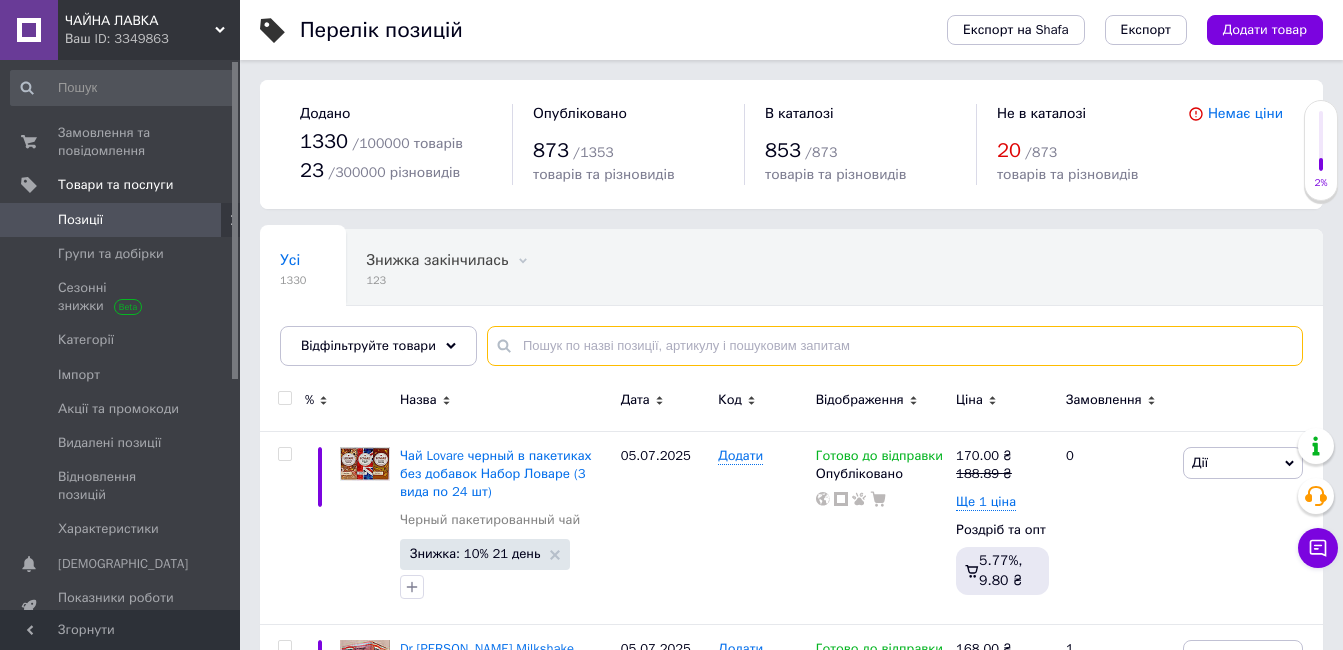 paste on "Lovare Love" 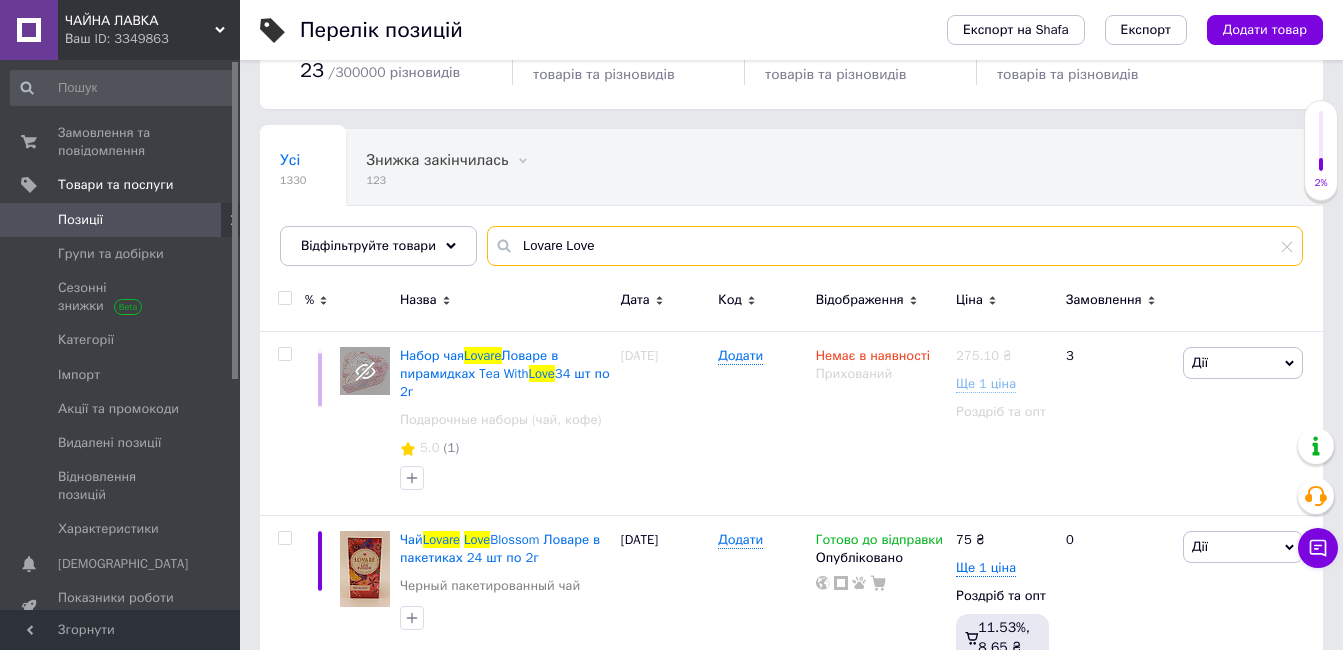 scroll, scrollTop: 200, scrollLeft: 0, axis: vertical 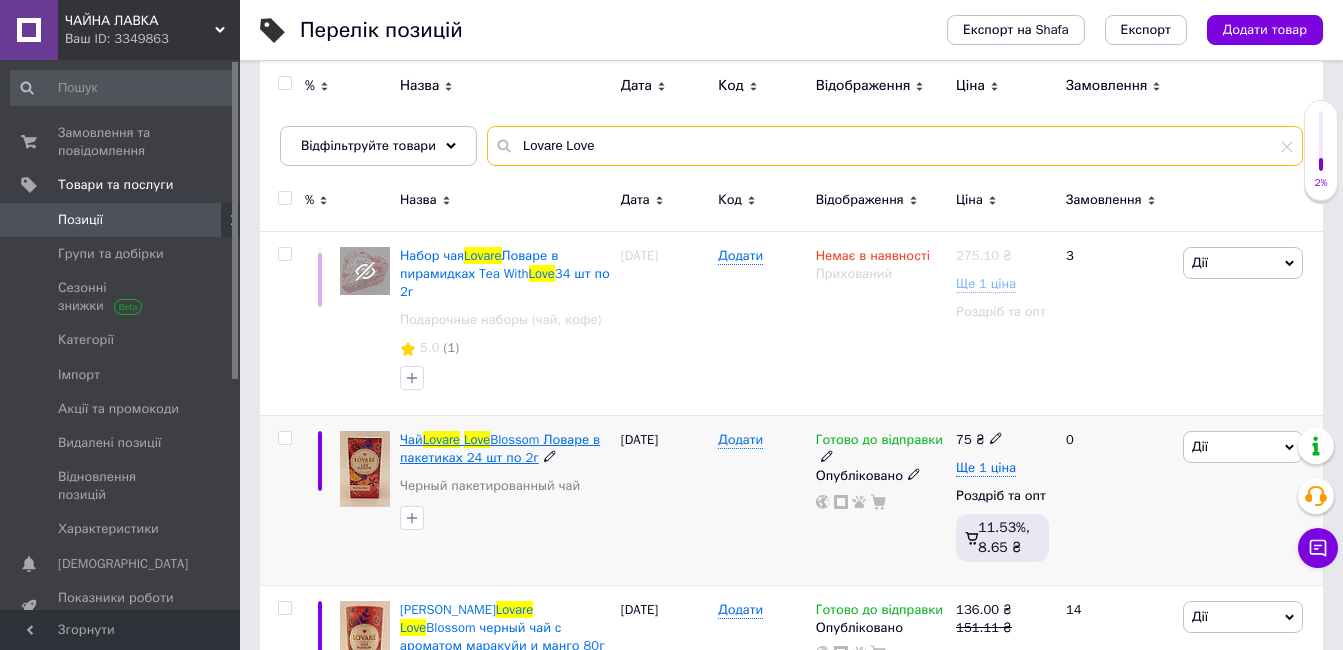 type on "Lovare Love" 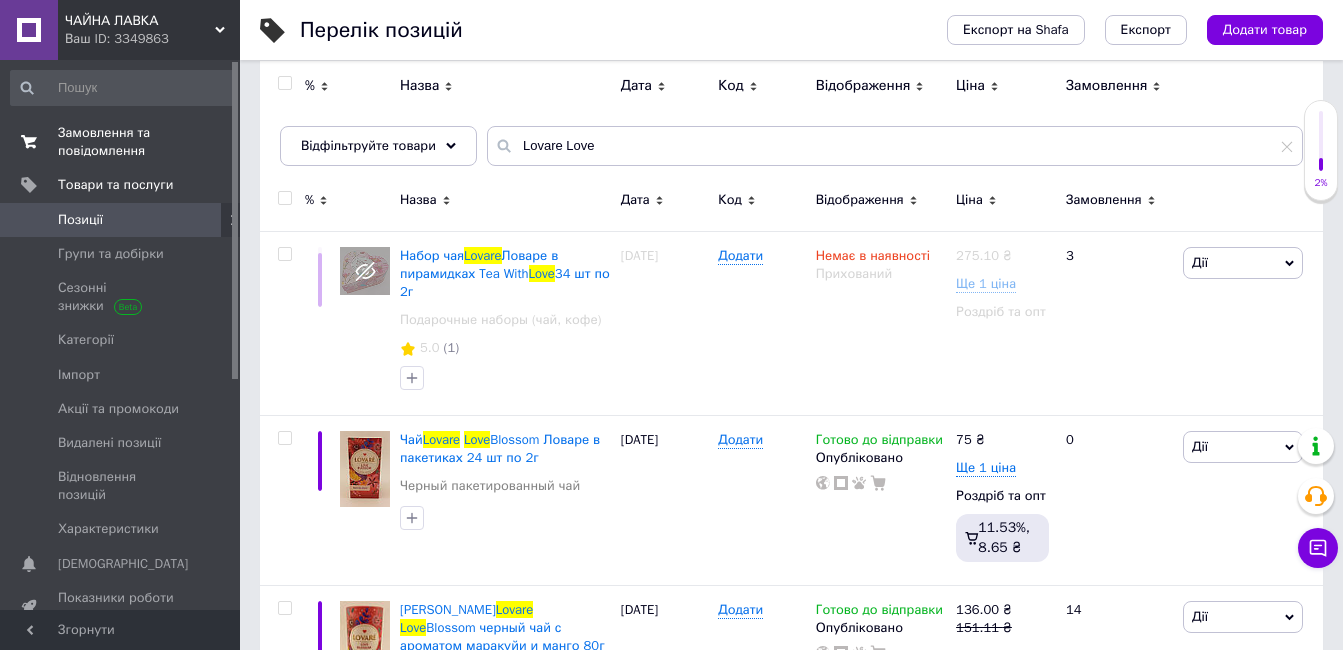 click on "Замовлення та повідомлення" at bounding box center (121, 142) 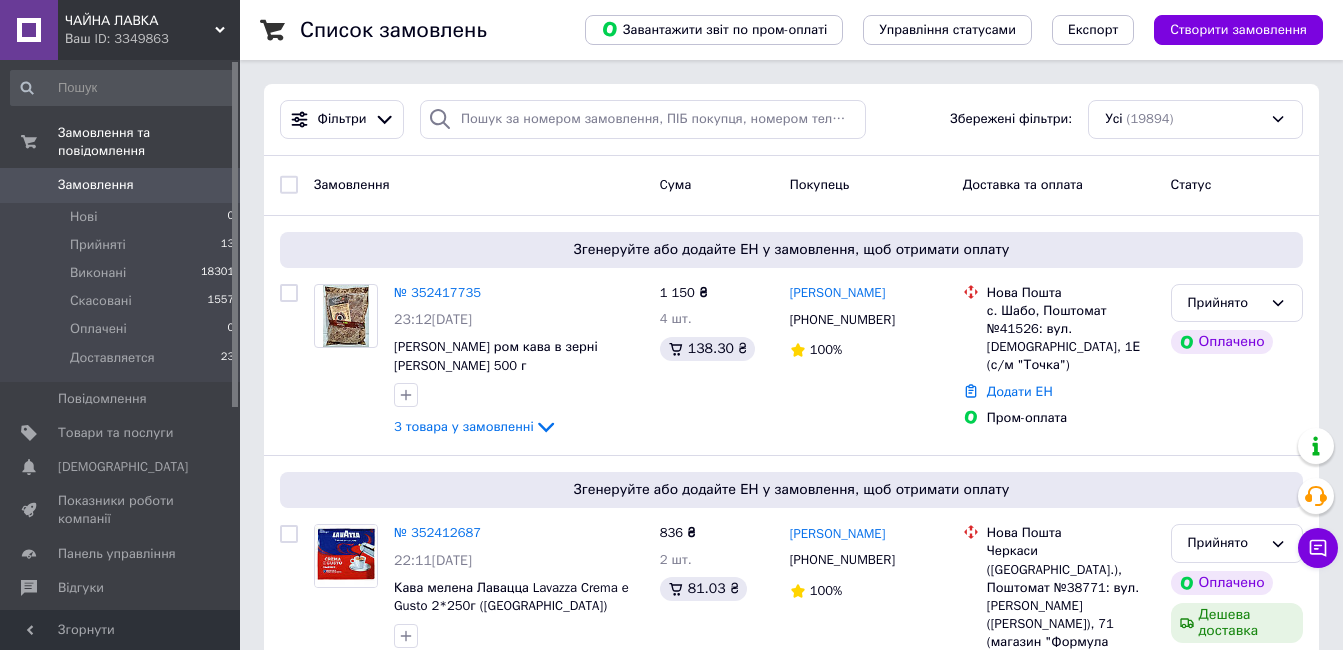 drag, startPoint x: 115, startPoint y: 414, endPoint x: 416, endPoint y: 382, distance: 302.69623 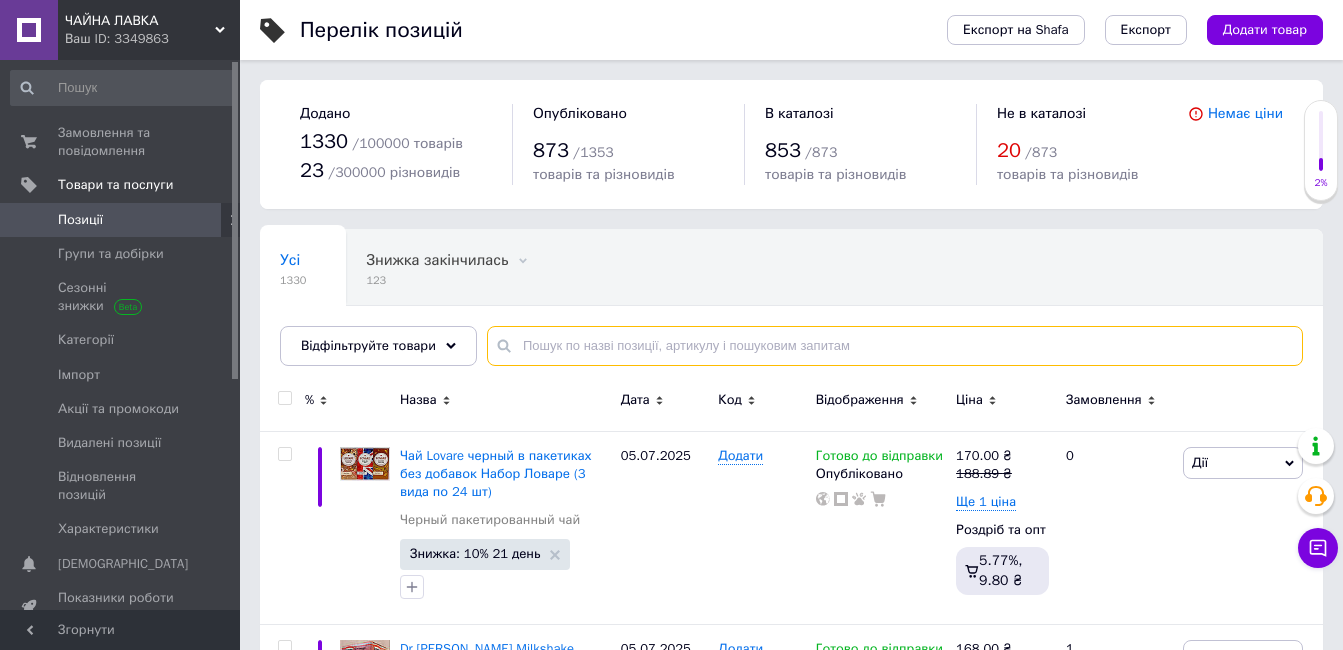 paste on "Night Beautea" 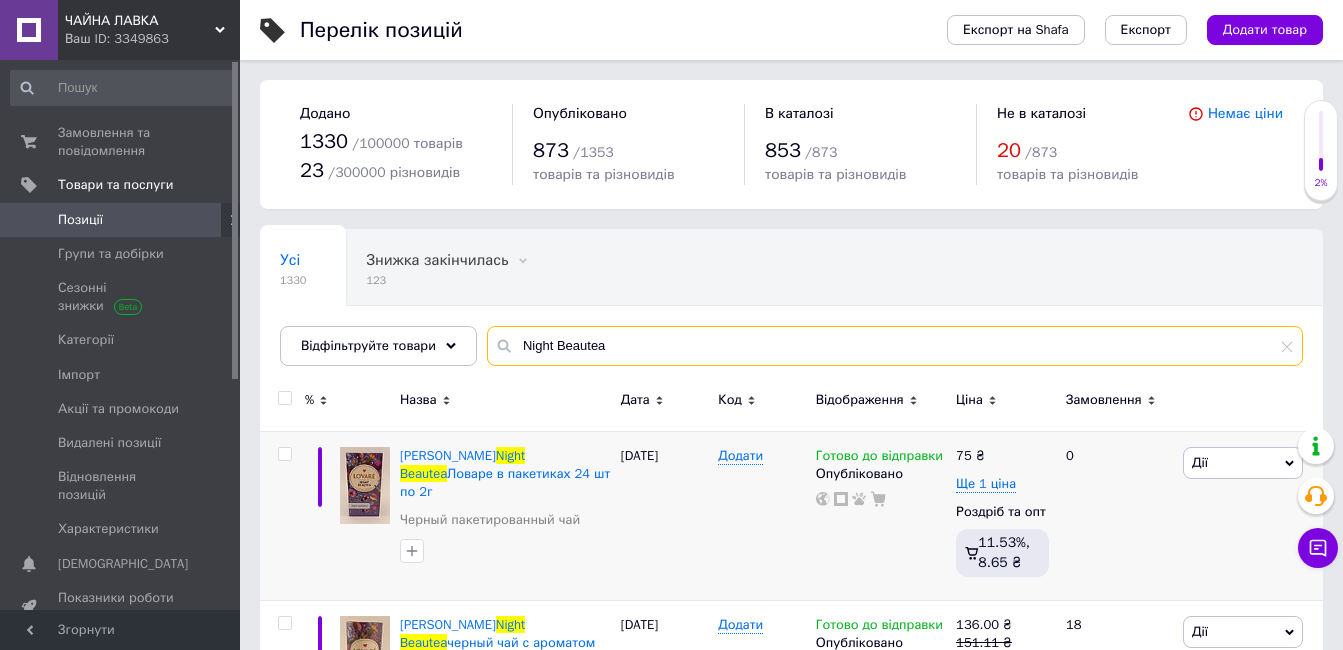 scroll, scrollTop: 100, scrollLeft: 0, axis: vertical 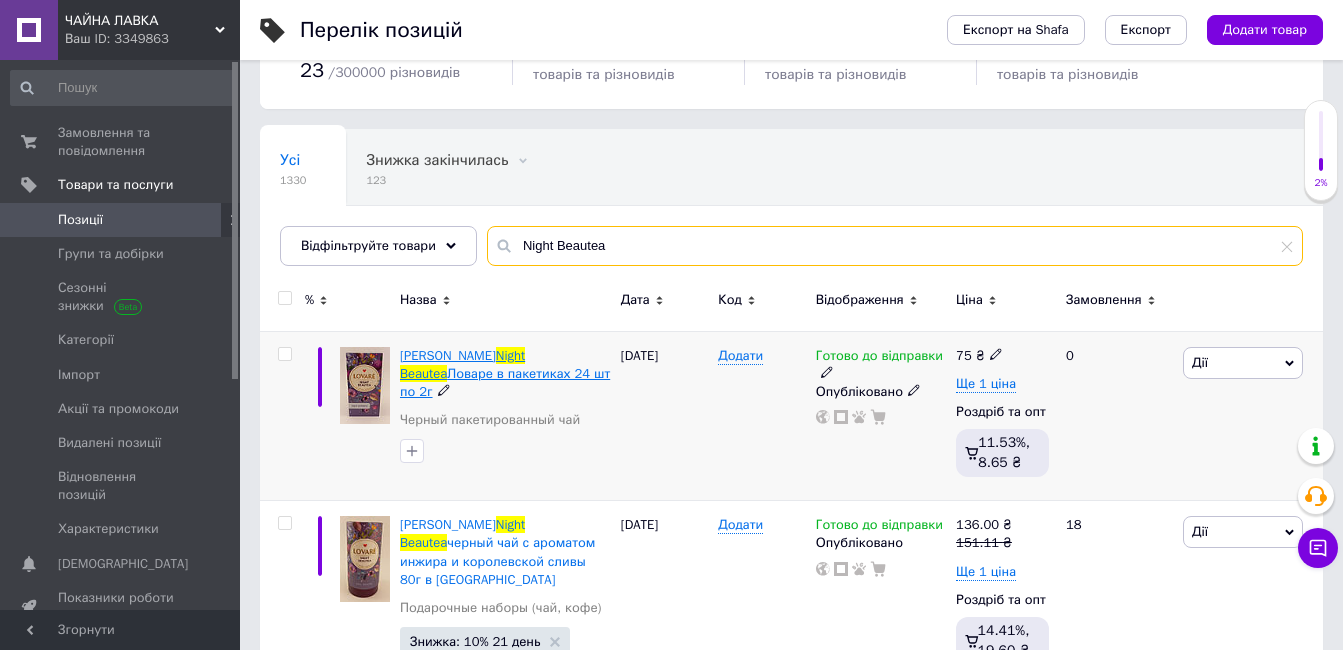 type on "Night Beautea" 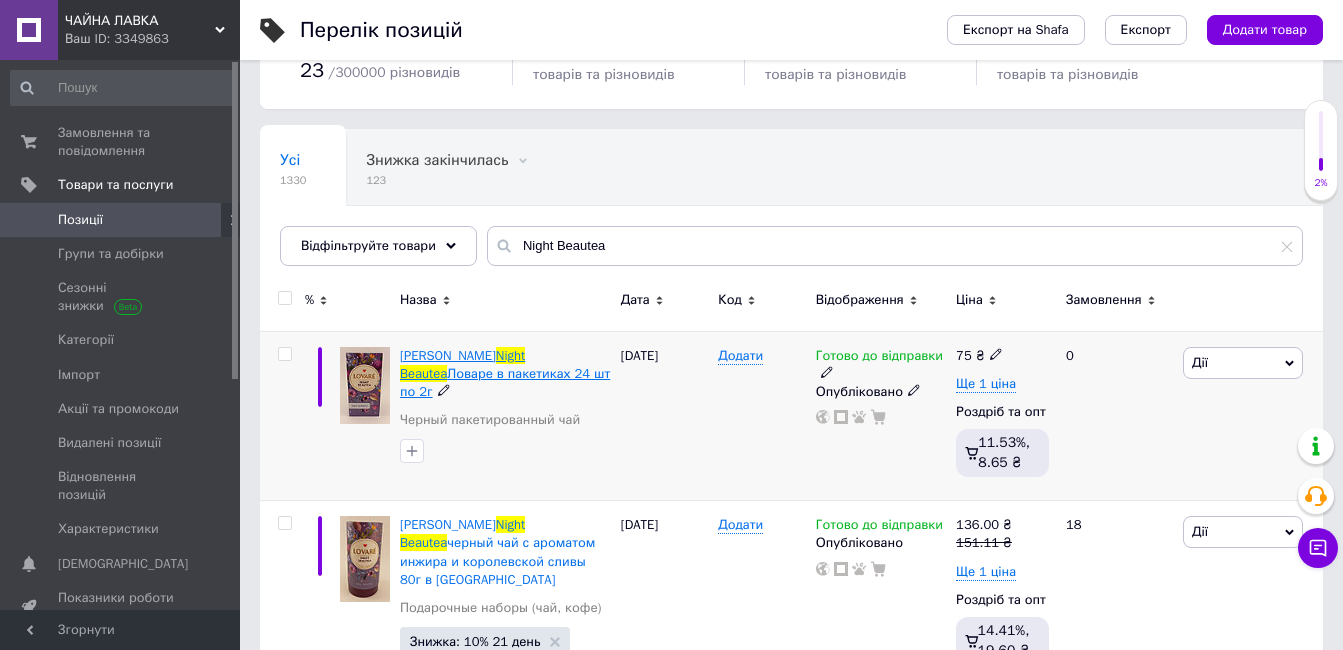 click on "Ловаре в пакетиках 24 шт по 2г" at bounding box center [505, 382] 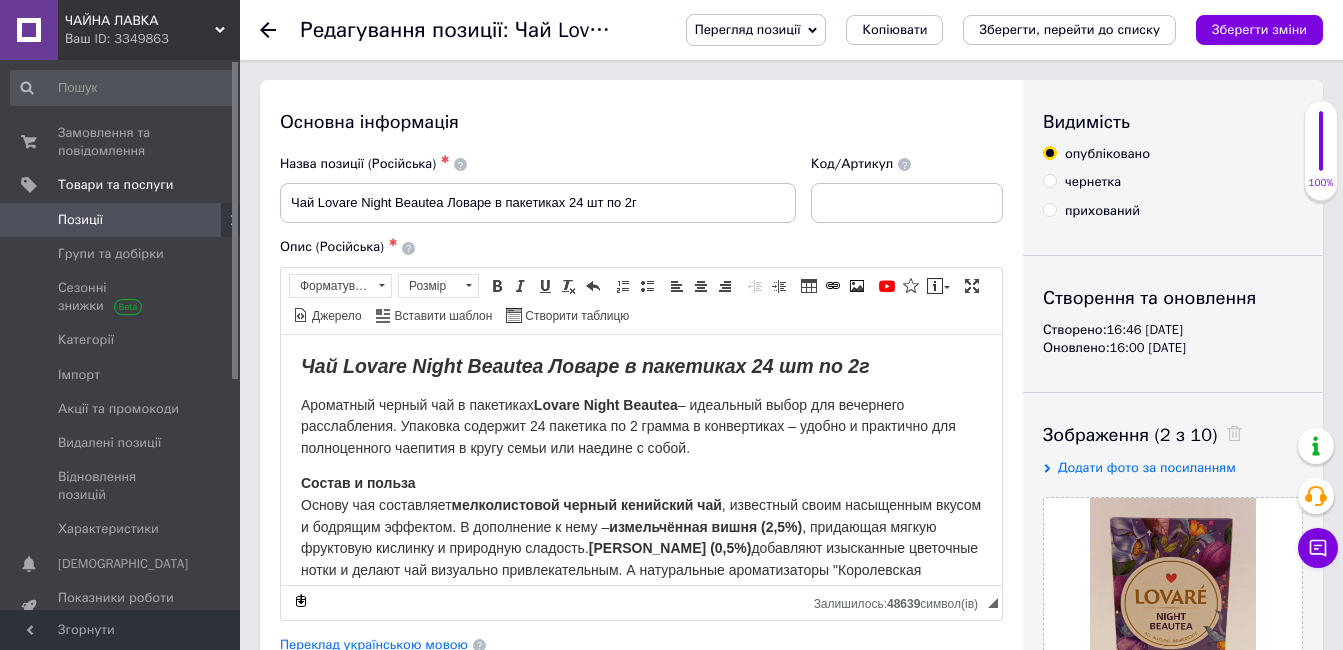 scroll, scrollTop: 0, scrollLeft: 0, axis: both 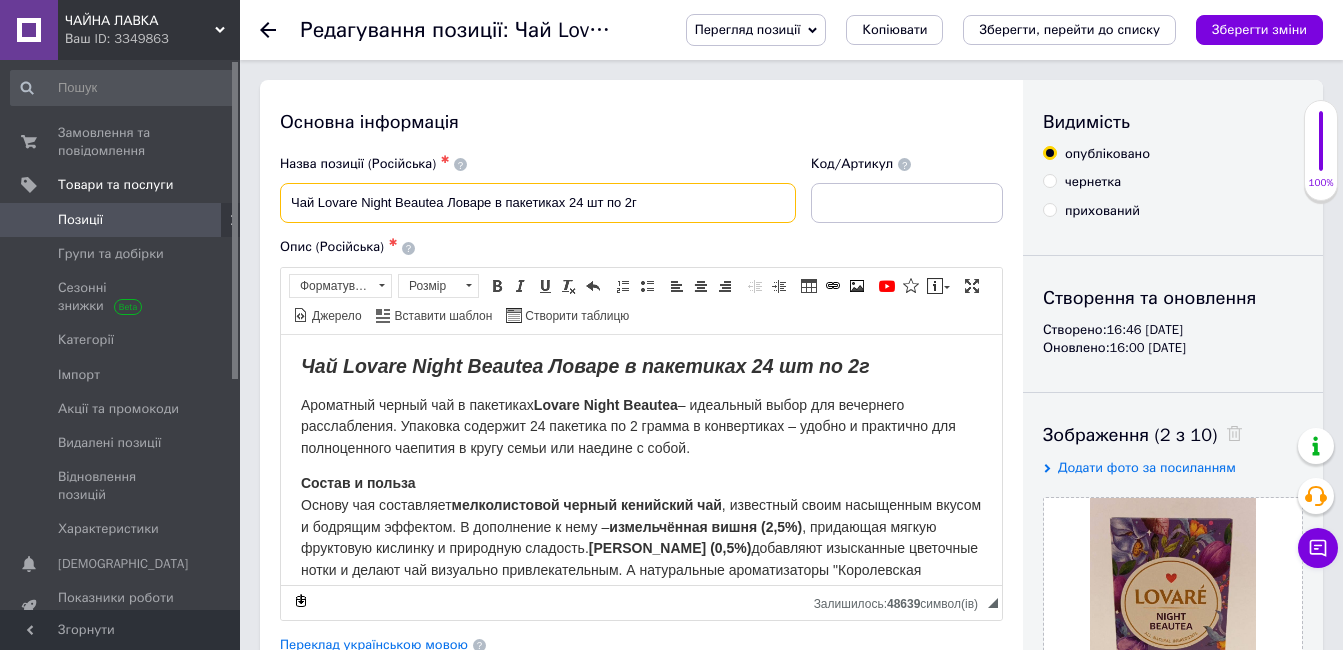 drag, startPoint x: 288, startPoint y: 200, endPoint x: 659, endPoint y: 204, distance: 371.02158 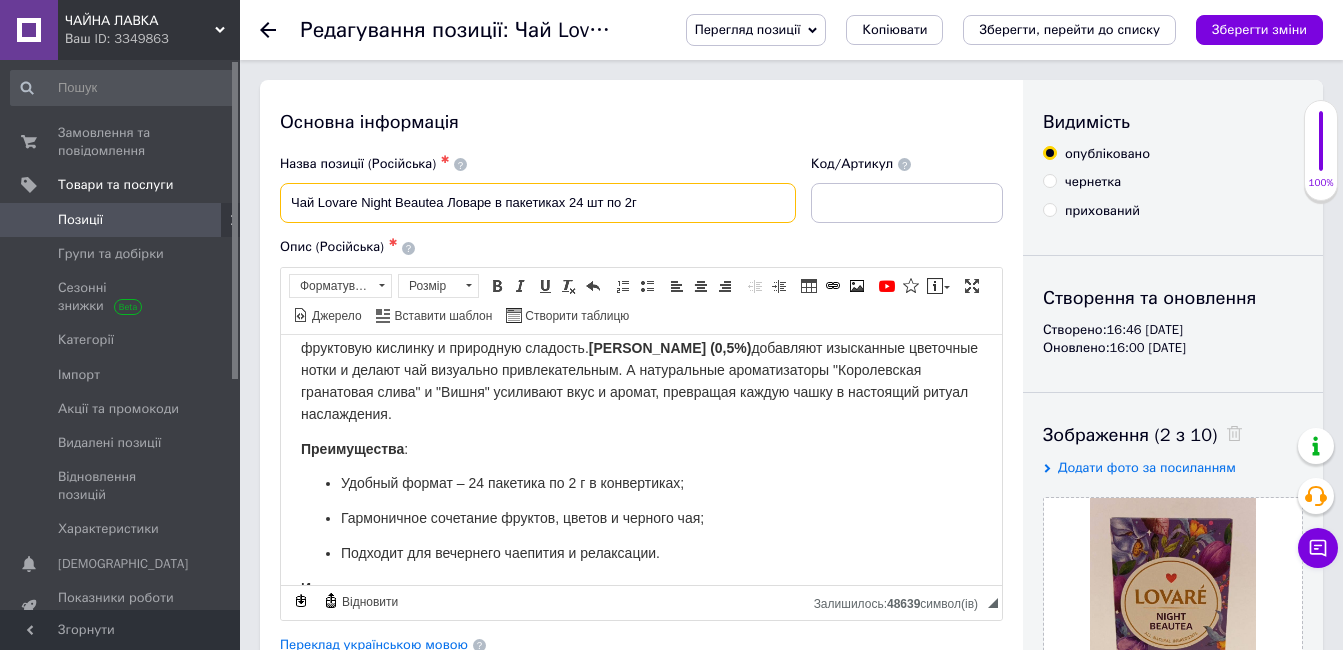 scroll, scrollTop: 100, scrollLeft: 0, axis: vertical 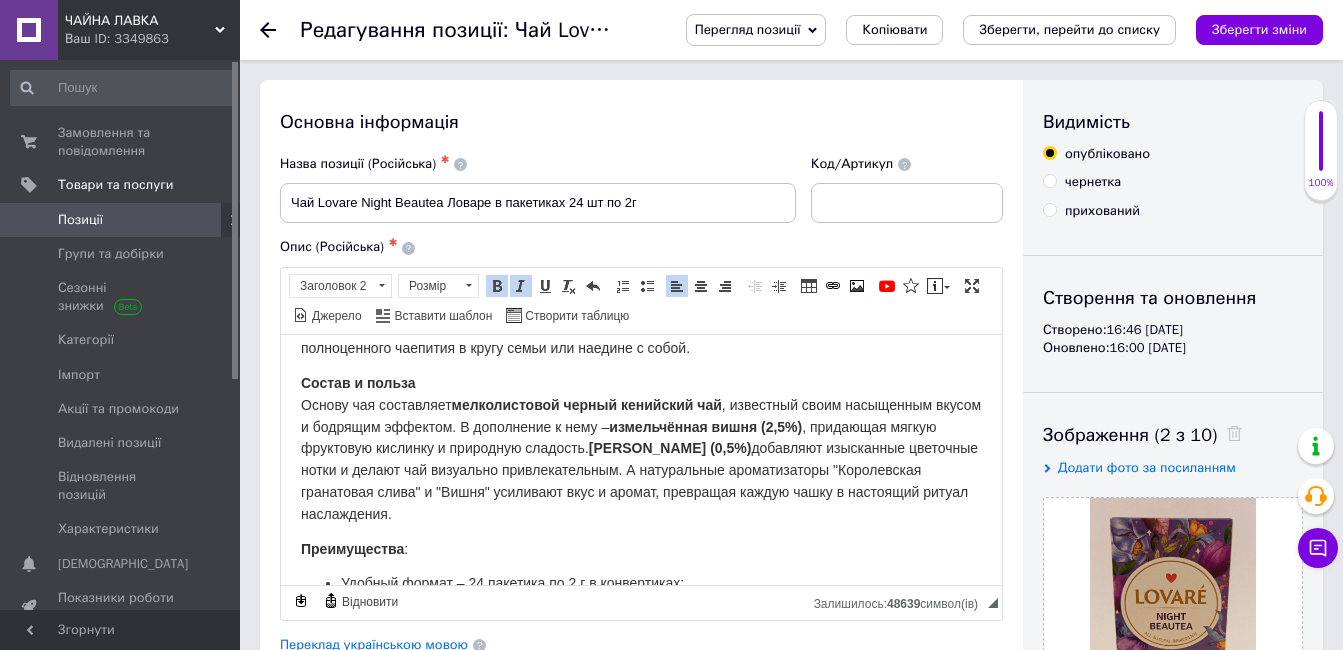 drag, startPoint x: 456, startPoint y: 400, endPoint x: 840, endPoint y: 495, distance: 395.57678 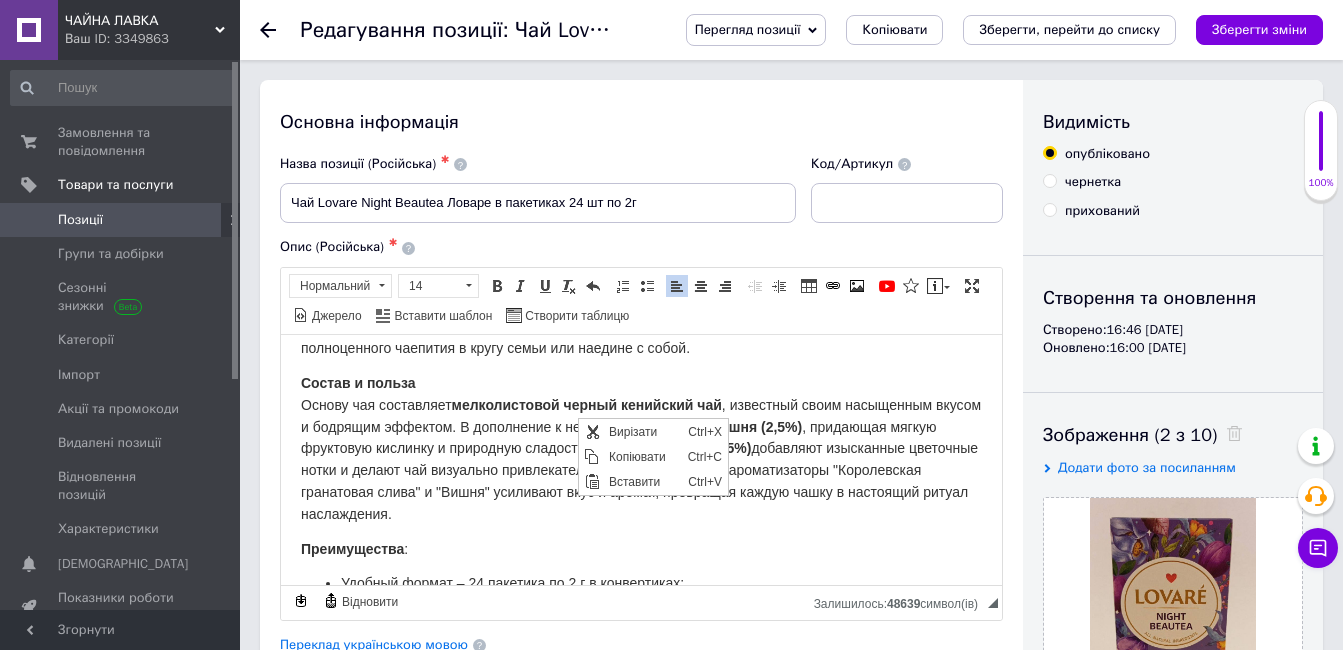 scroll, scrollTop: 0, scrollLeft: 0, axis: both 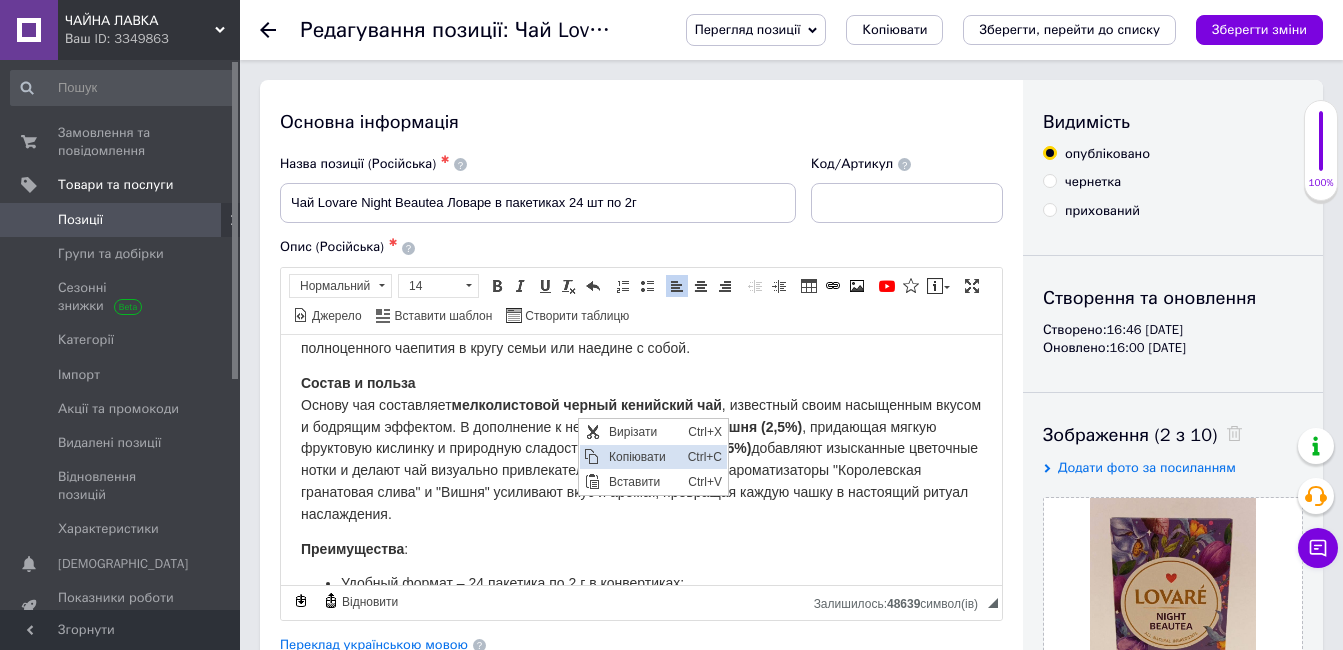 click on "Копіювати" at bounding box center [643, 456] 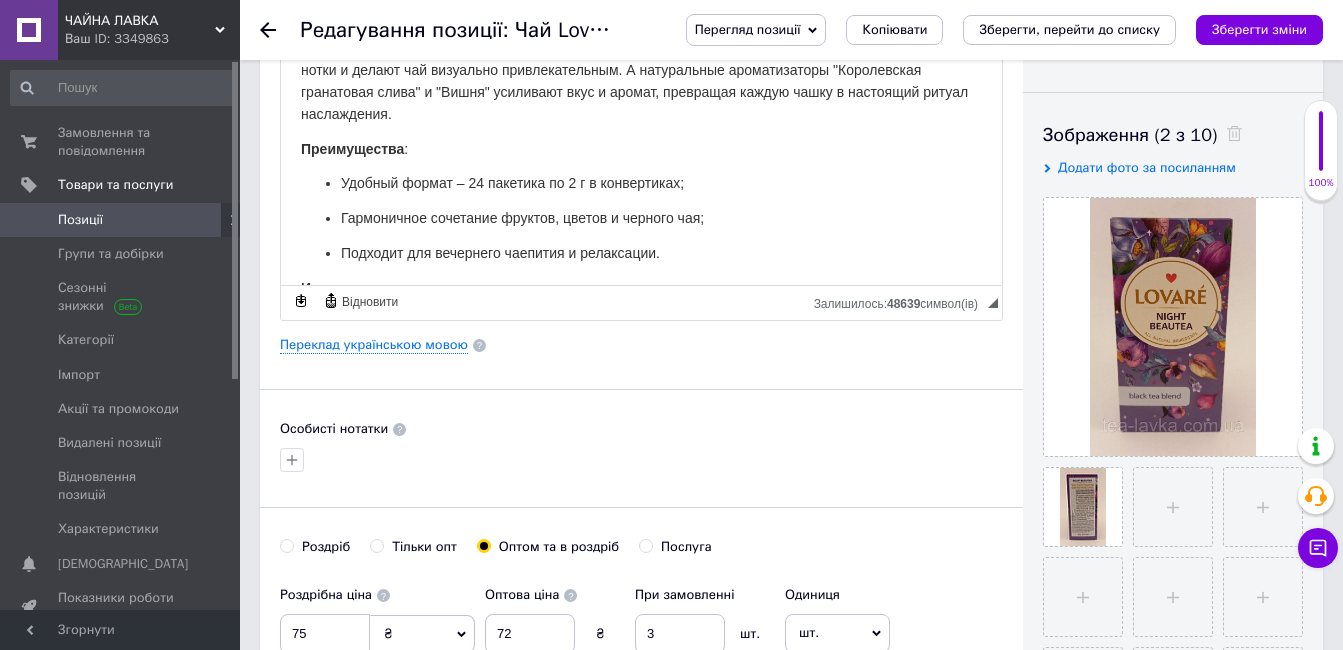 scroll, scrollTop: 100, scrollLeft: 0, axis: vertical 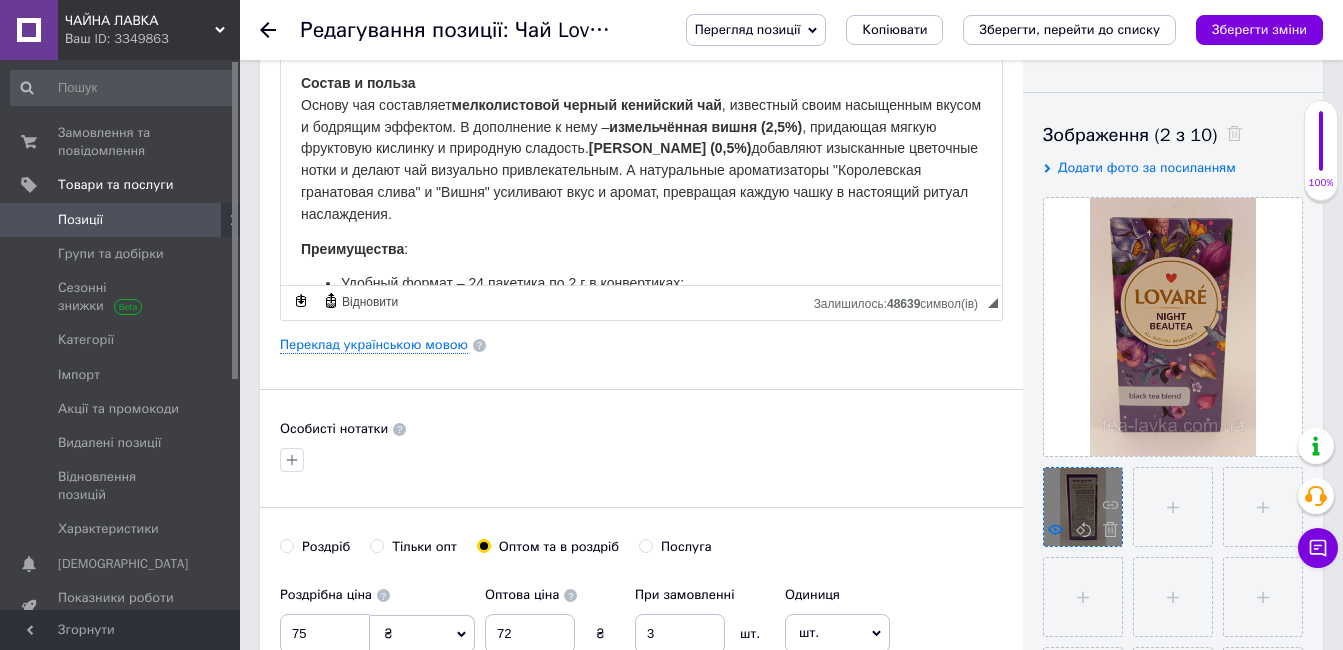 click 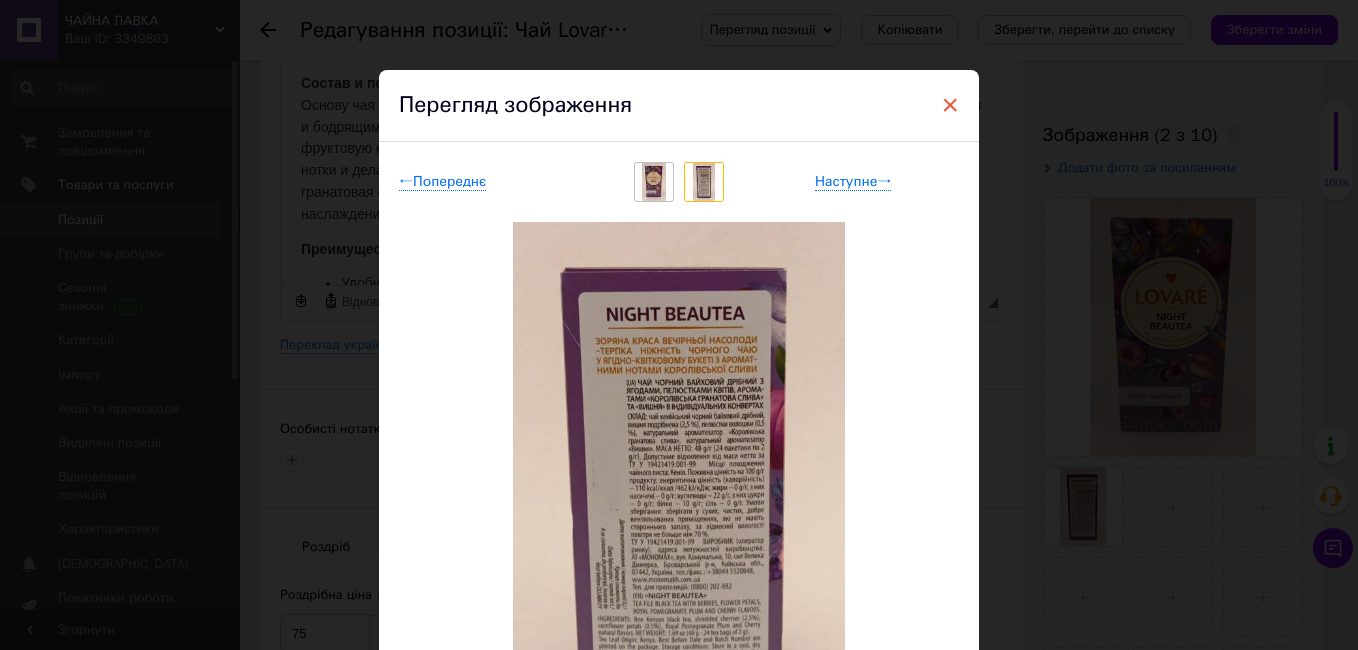 click on "×" at bounding box center (950, 105) 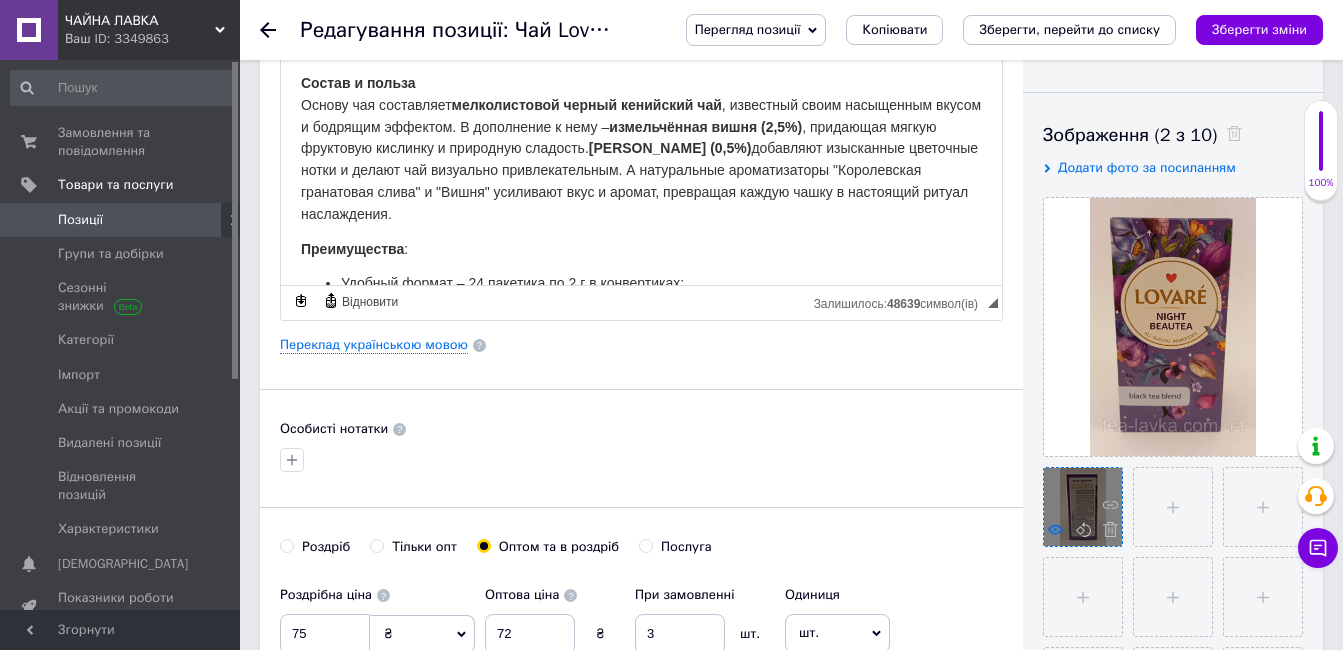 click 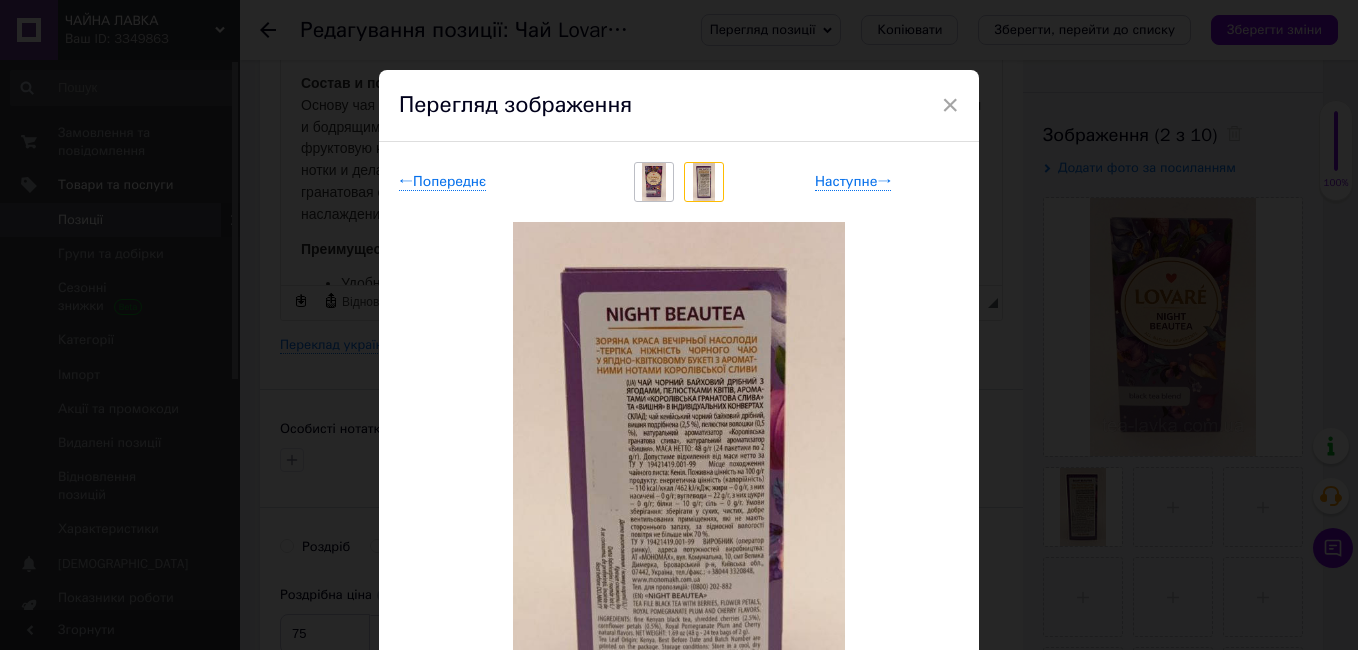click on "× Перегляд зображення ← Попереднє Наступне → Видалити зображення Видалити всі зображення" at bounding box center [679, 325] 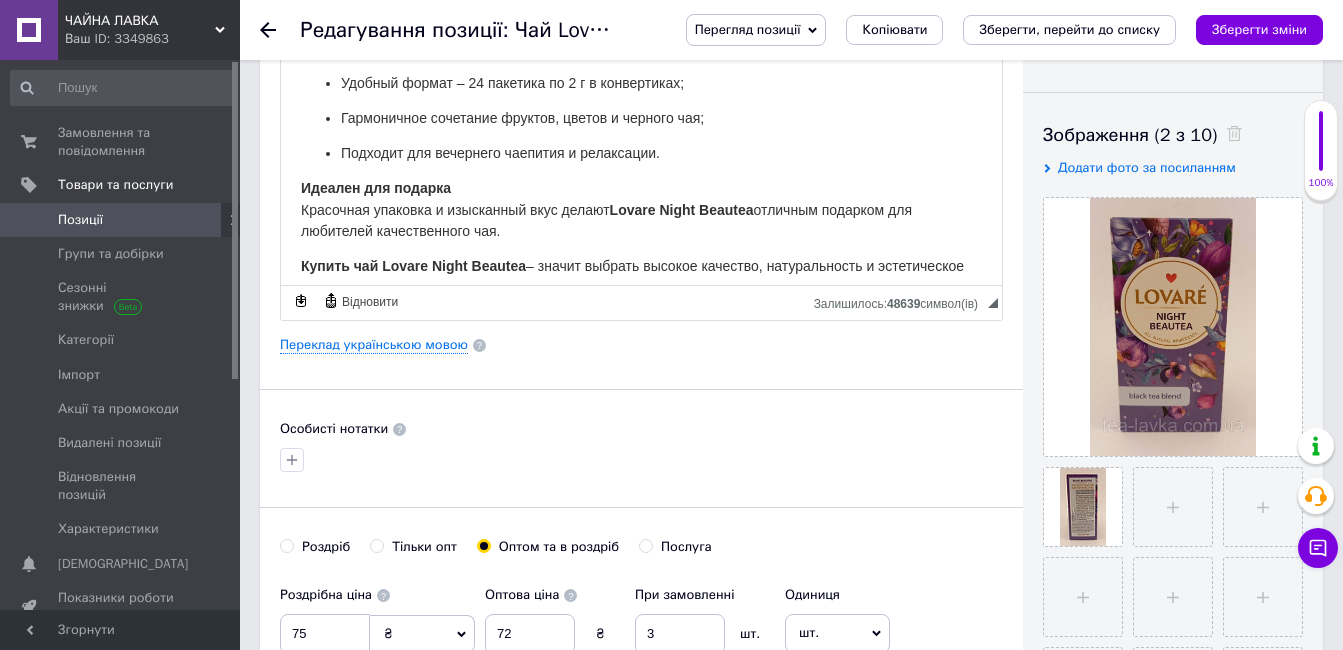 scroll, scrollTop: 371, scrollLeft: 0, axis: vertical 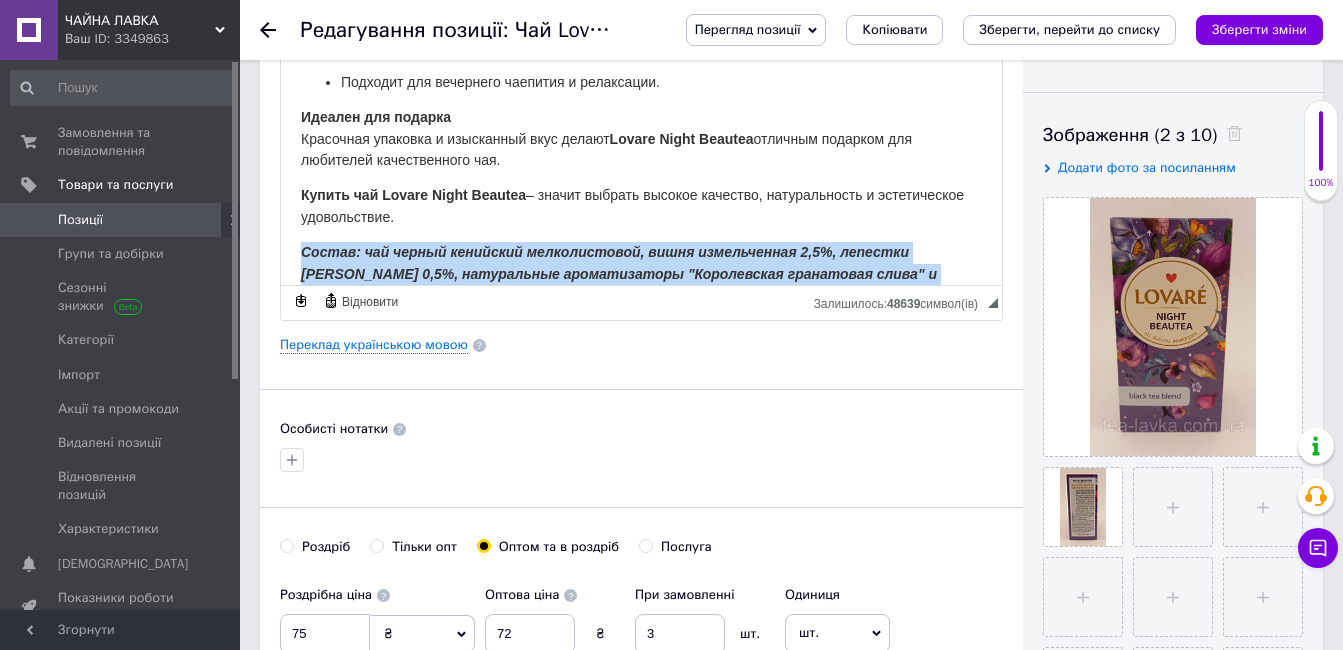 drag, startPoint x: 311, startPoint y: 235, endPoint x: 954, endPoint y: 256, distance: 643.34283 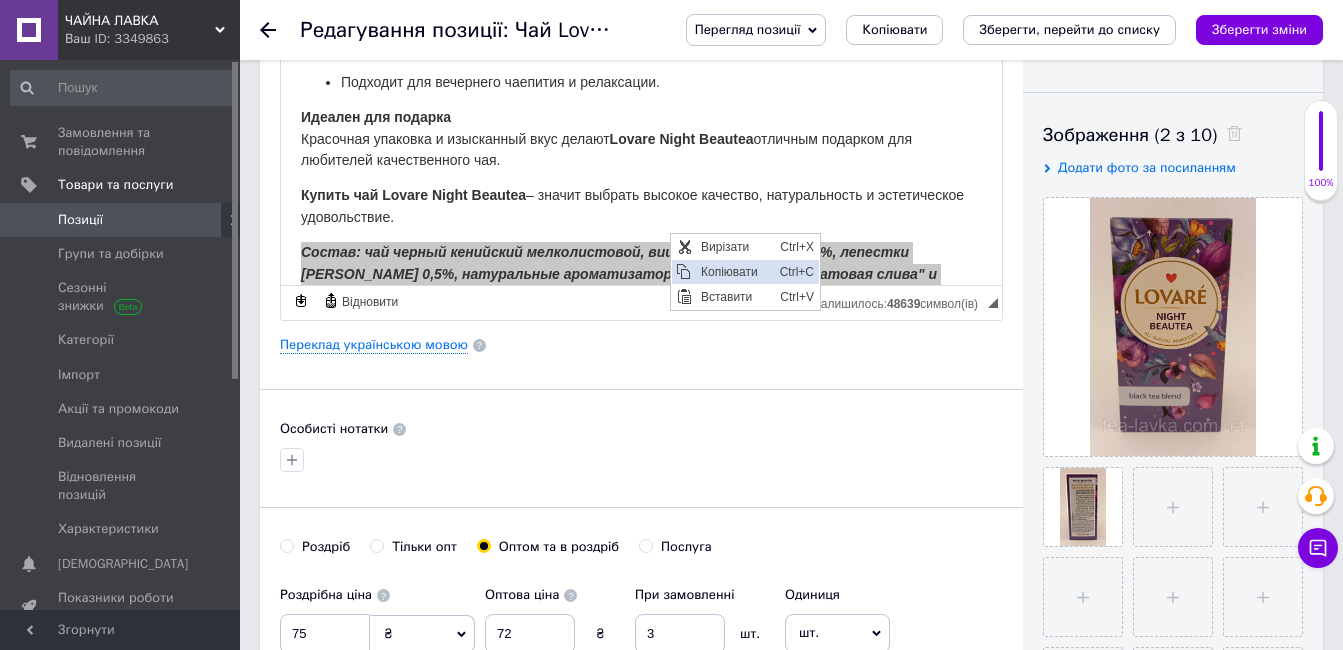 drag, startPoint x: 709, startPoint y: 275, endPoint x: 1375, endPoint y: 524, distance: 711.0253 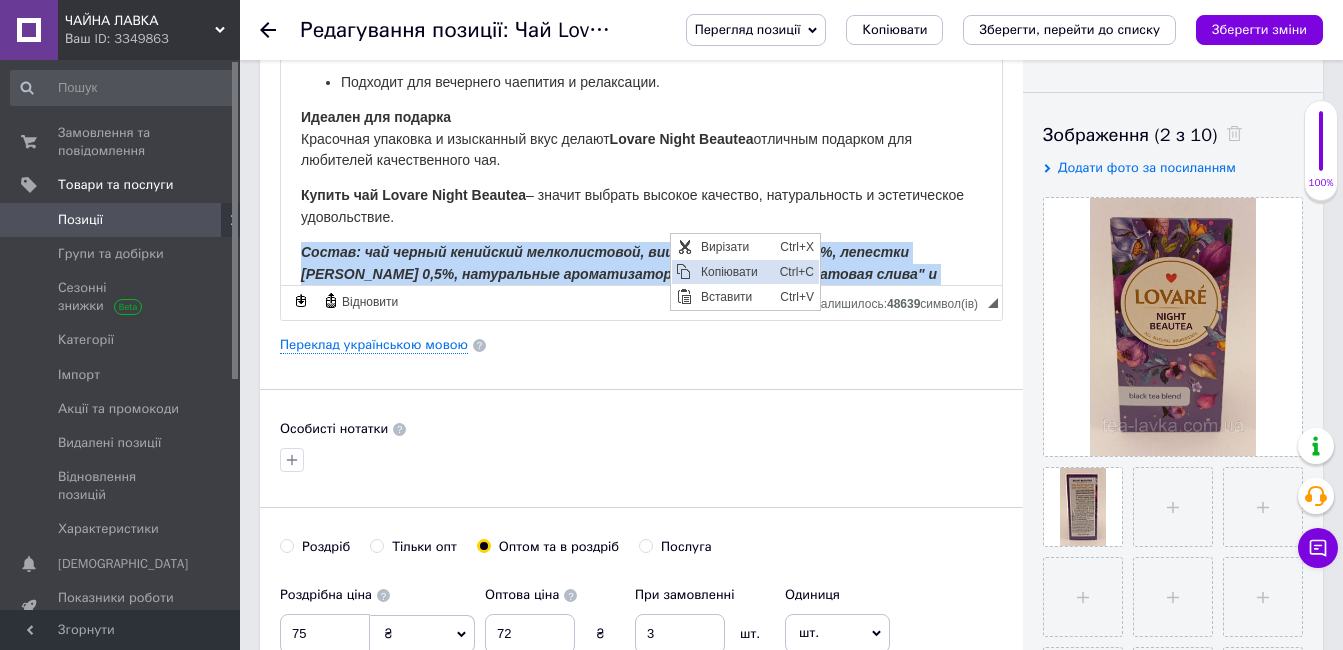 copy on "Состав: чай черный кенийский мелколистовой, вишня измельченная 2,5%, лепестки василька 0,5%, натуральные ароматизаторы "Королевская гранатовая слива" и "Вишня"." 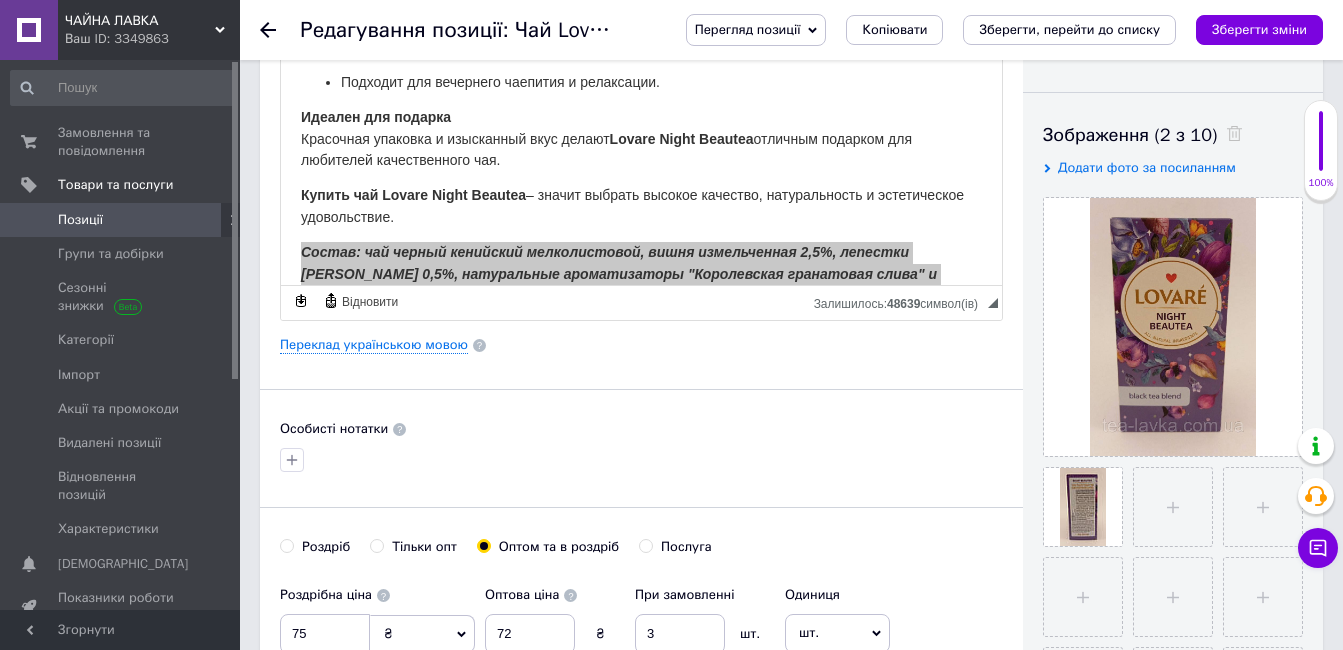 click on "Позиції" at bounding box center (80, 220) 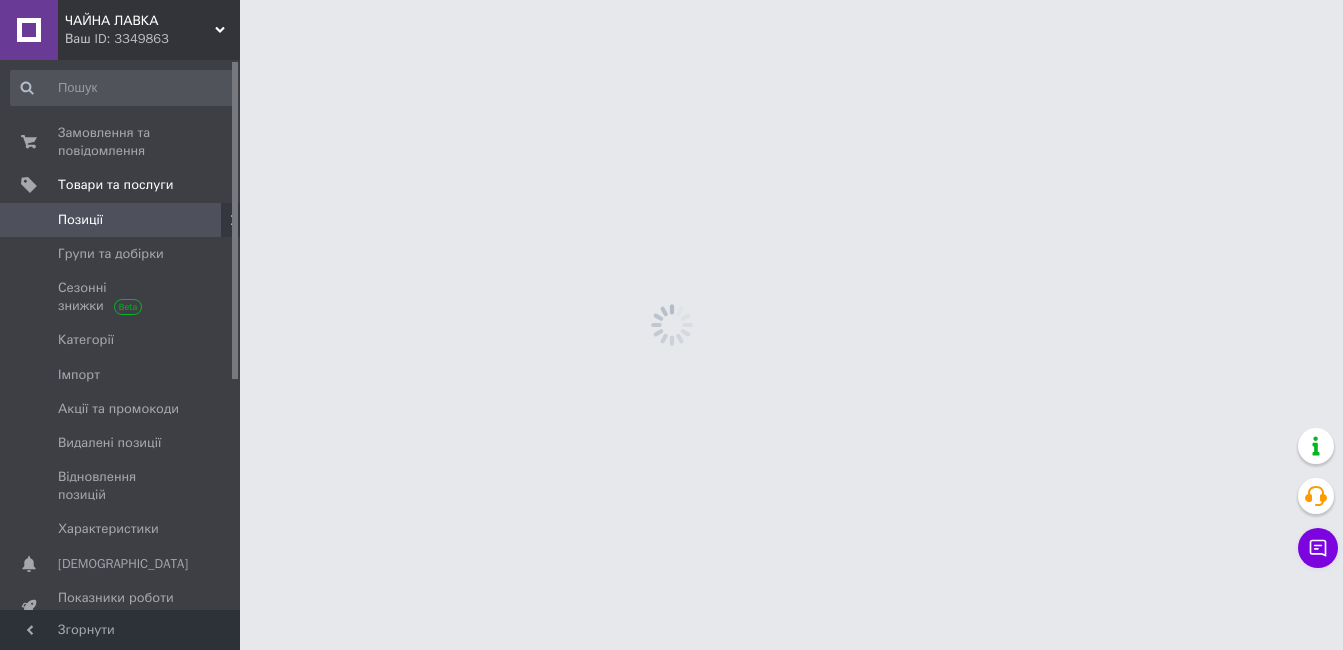 scroll, scrollTop: 0, scrollLeft: 0, axis: both 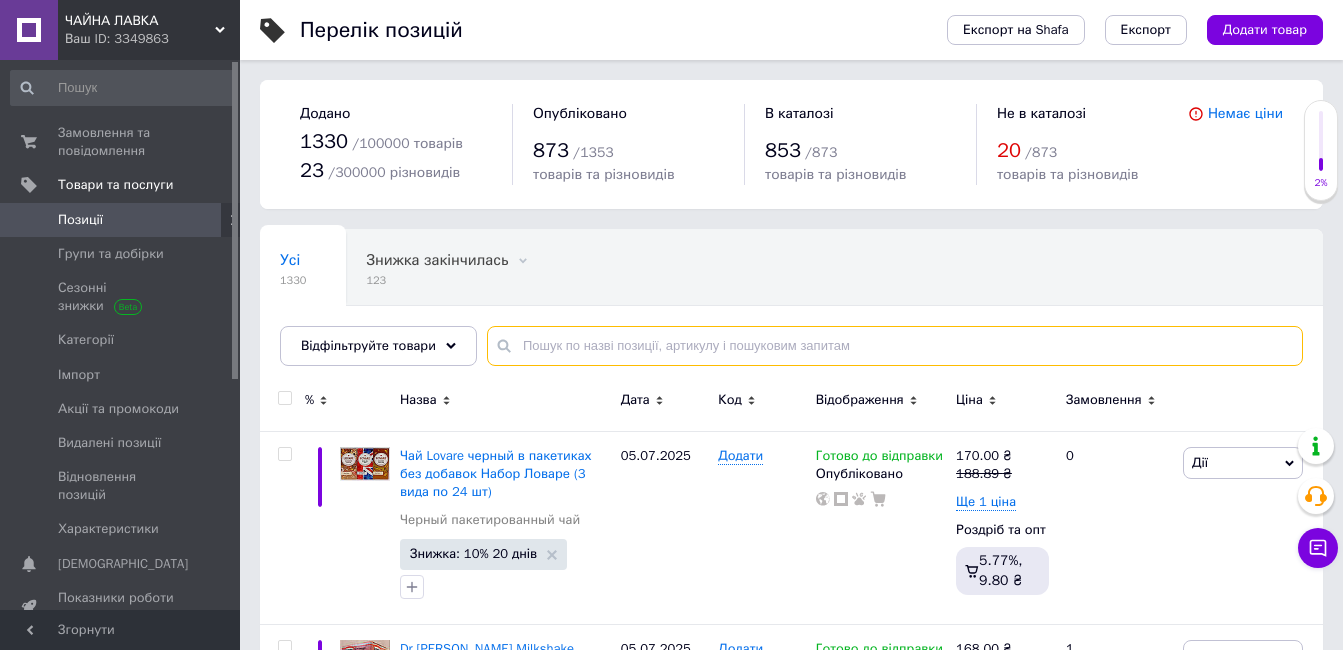 paste on "Love Blossom" 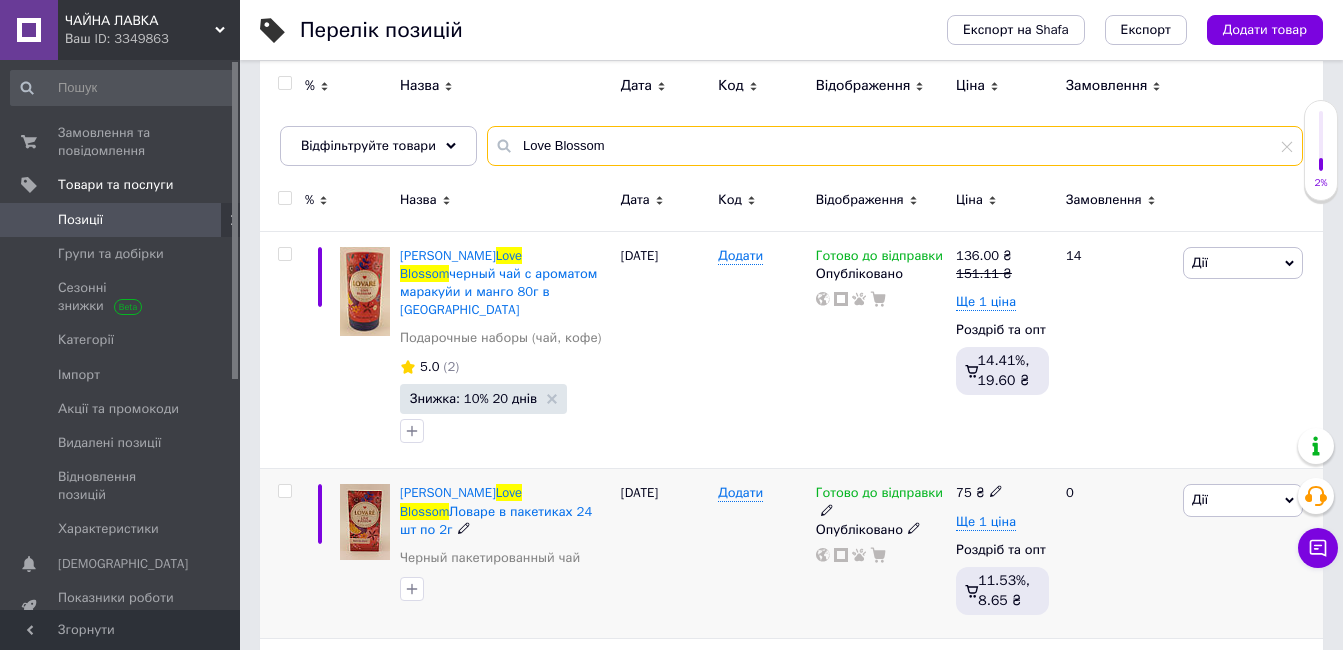 scroll, scrollTop: 400, scrollLeft: 0, axis: vertical 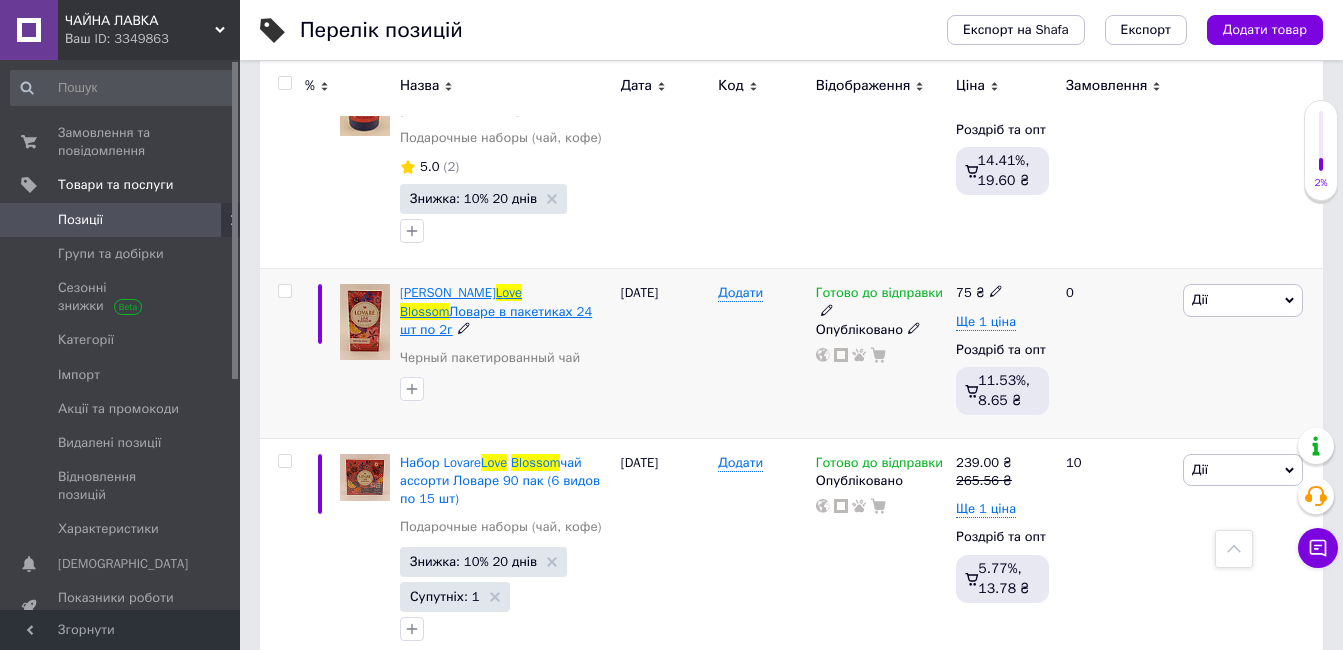 type on "Love Blossom" 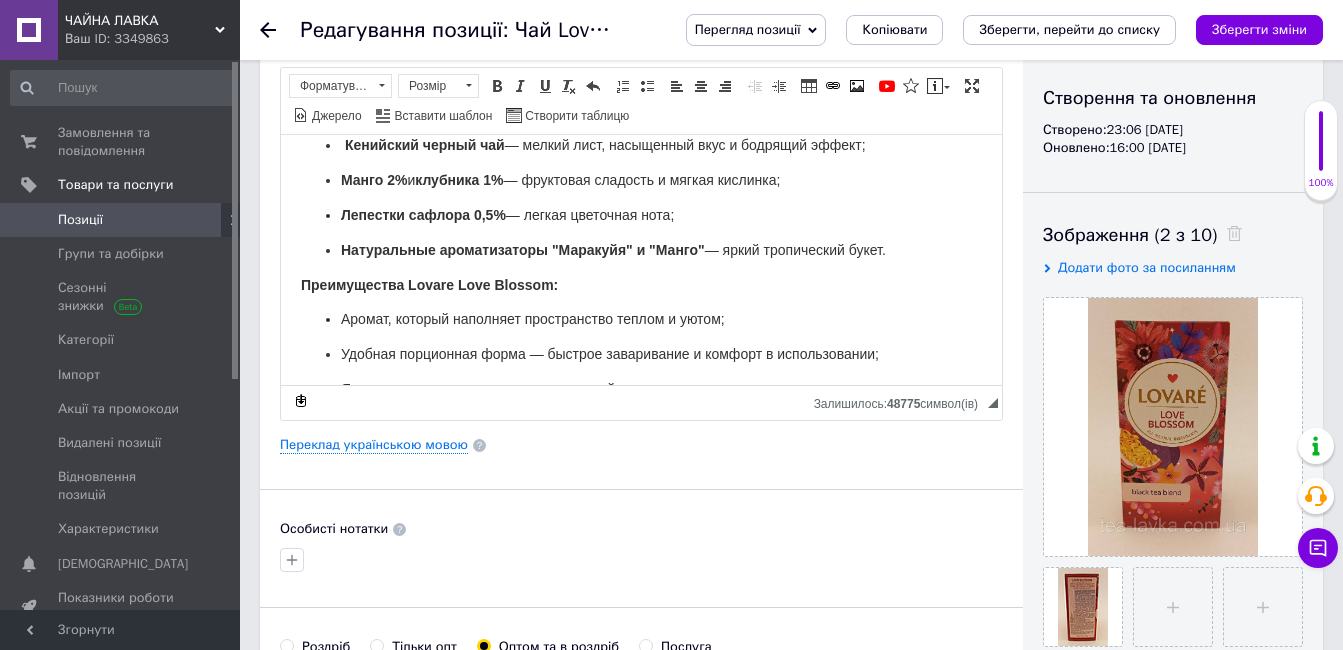 scroll, scrollTop: 129, scrollLeft: 0, axis: vertical 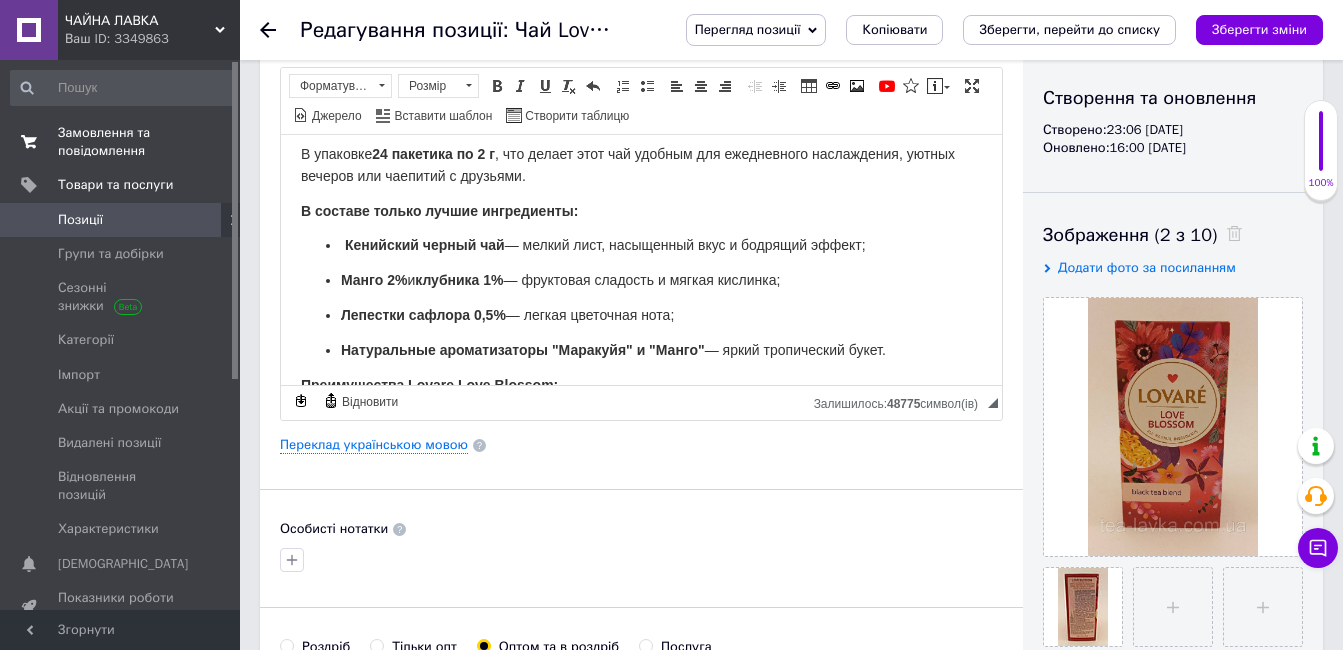 click on "Замовлення та повідомлення" at bounding box center [121, 142] 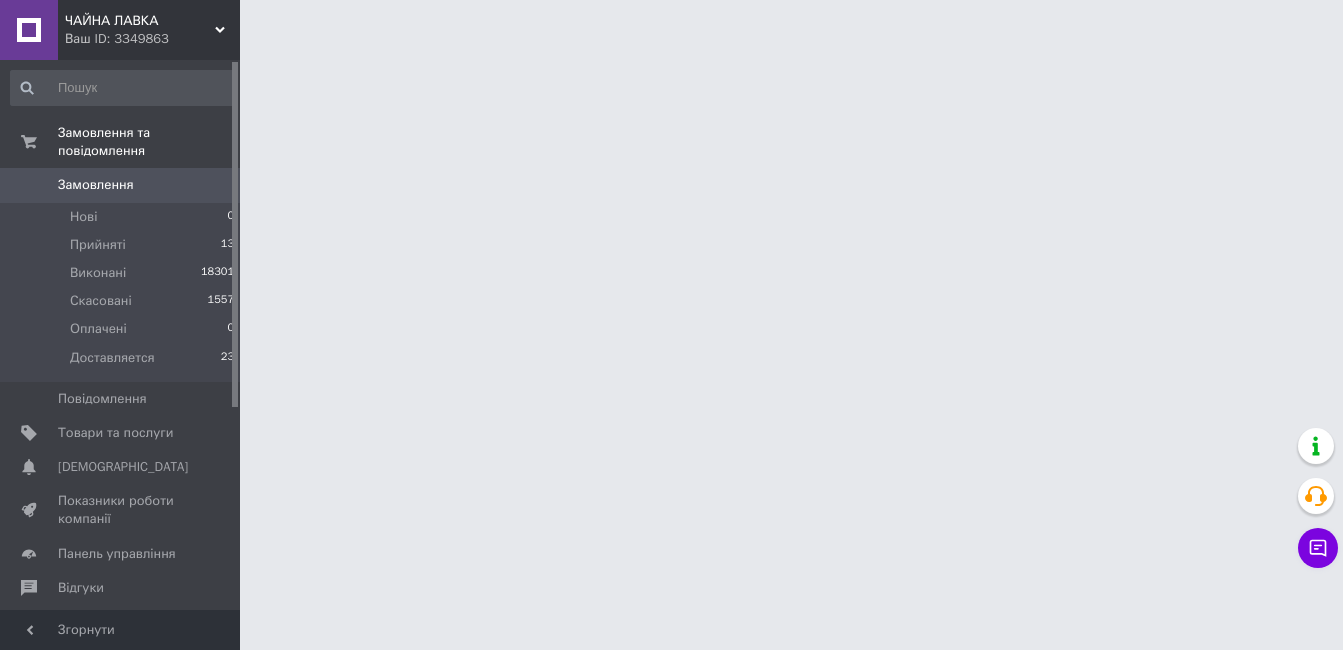 scroll, scrollTop: 0, scrollLeft: 0, axis: both 